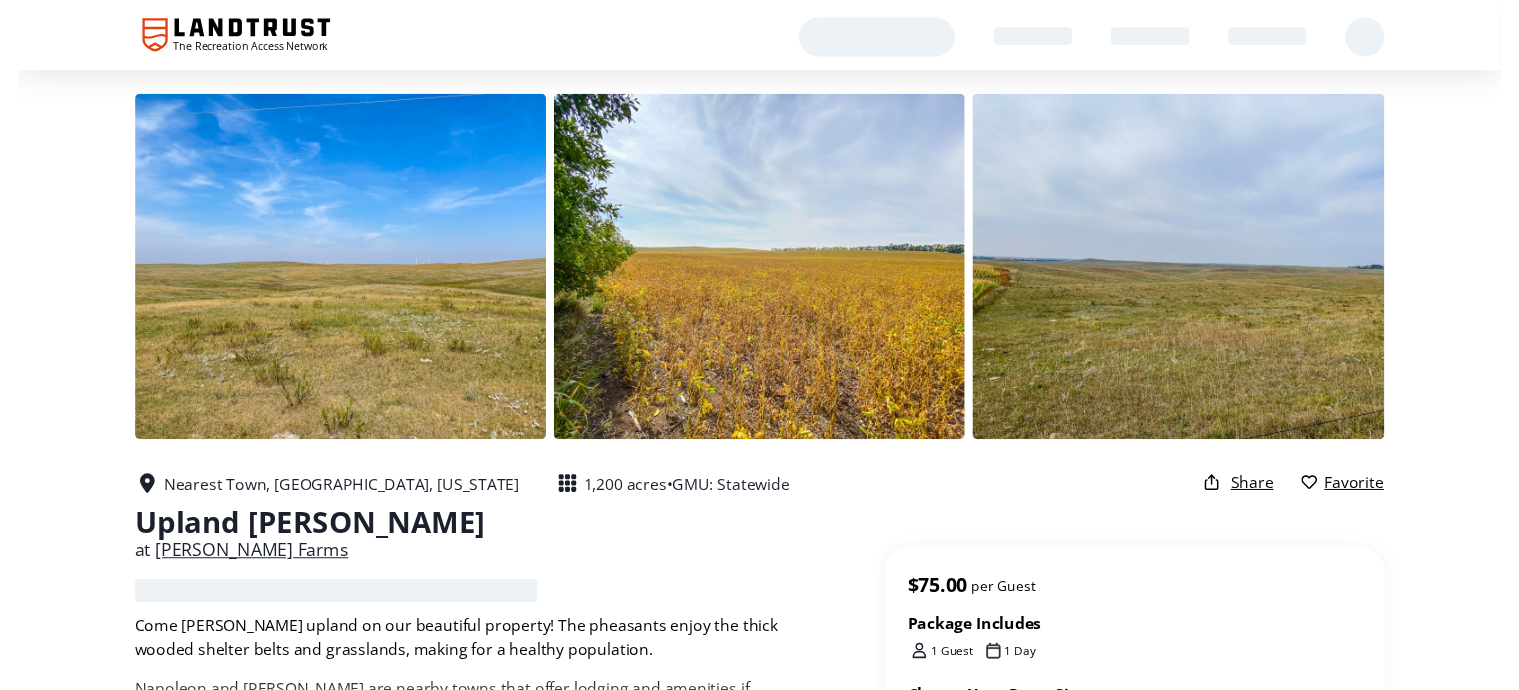 scroll, scrollTop: 0, scrollLeft: 0, axis: both 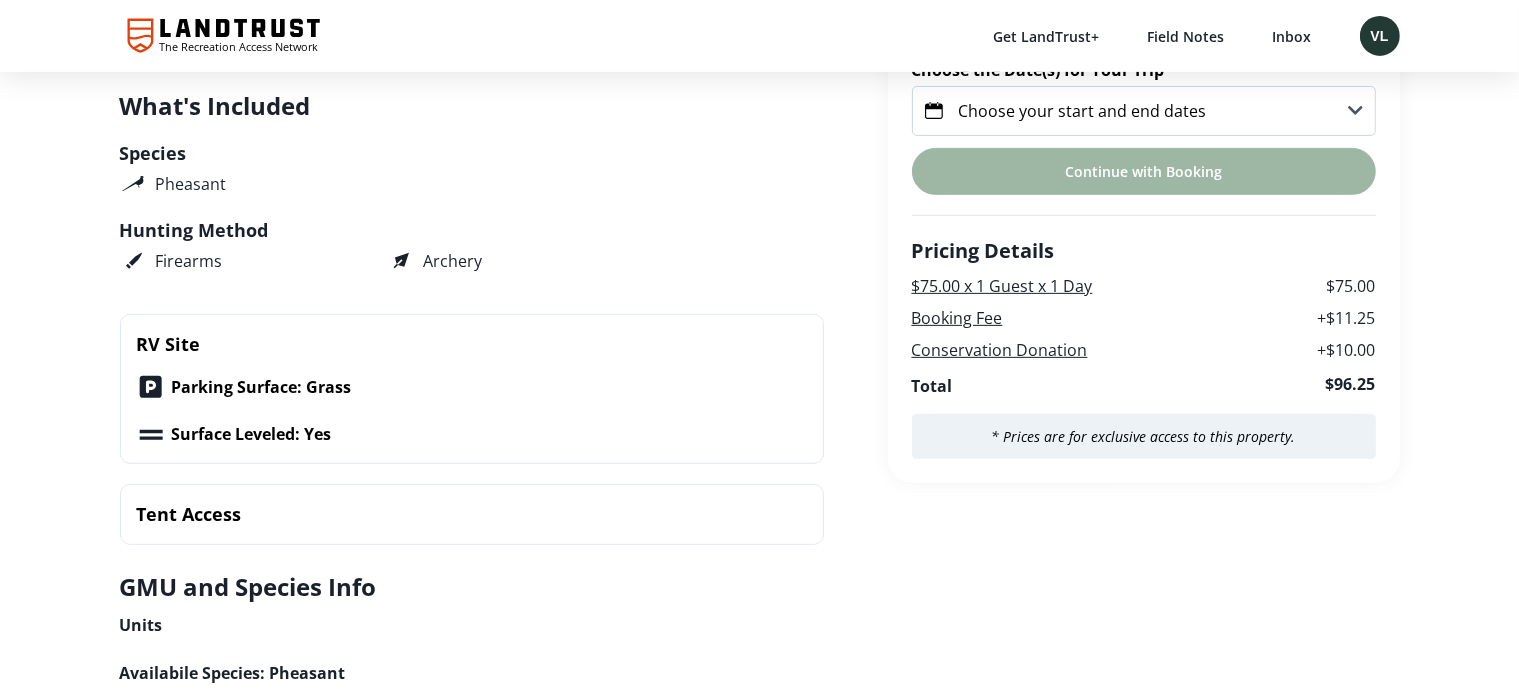 click on "Continue with Booking" at bounding box center (1144, 171) 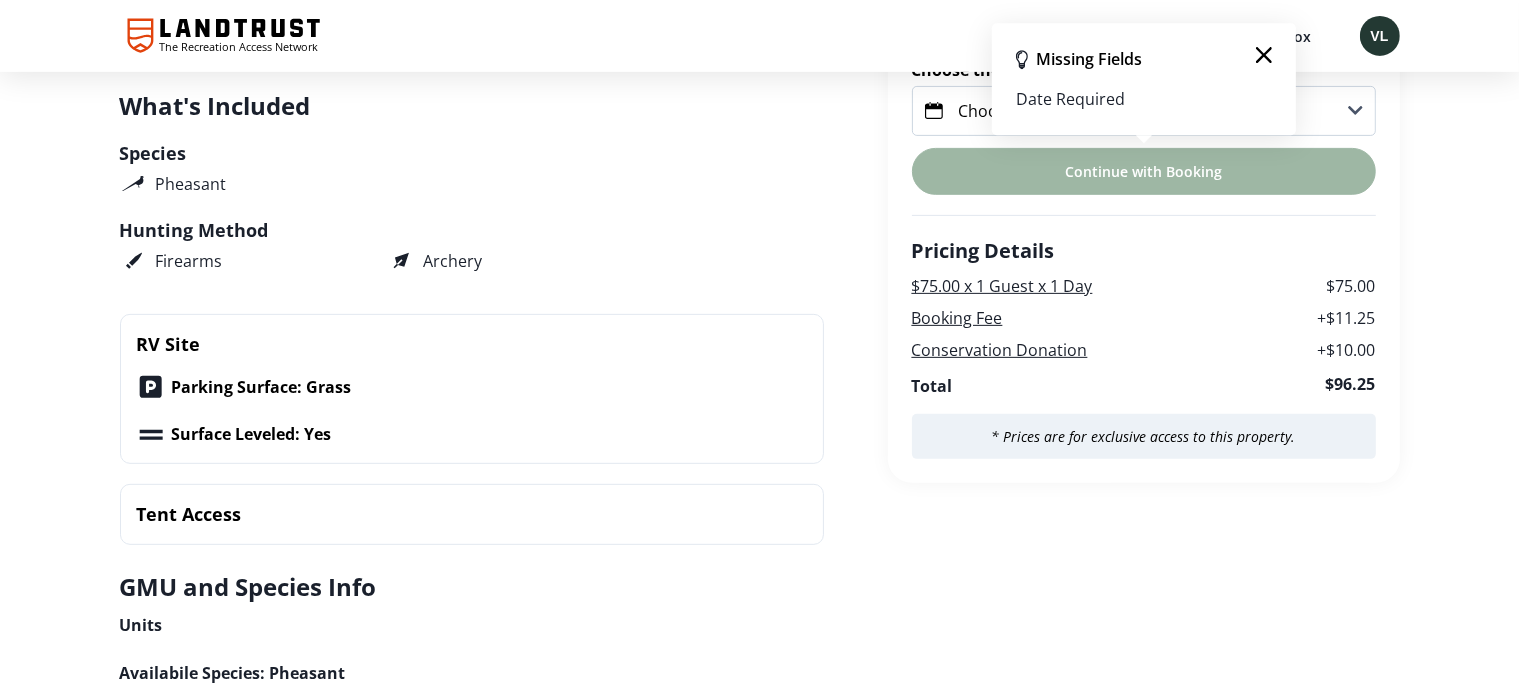 click on "Continue with Booking" at bounding box center (1144, 171) 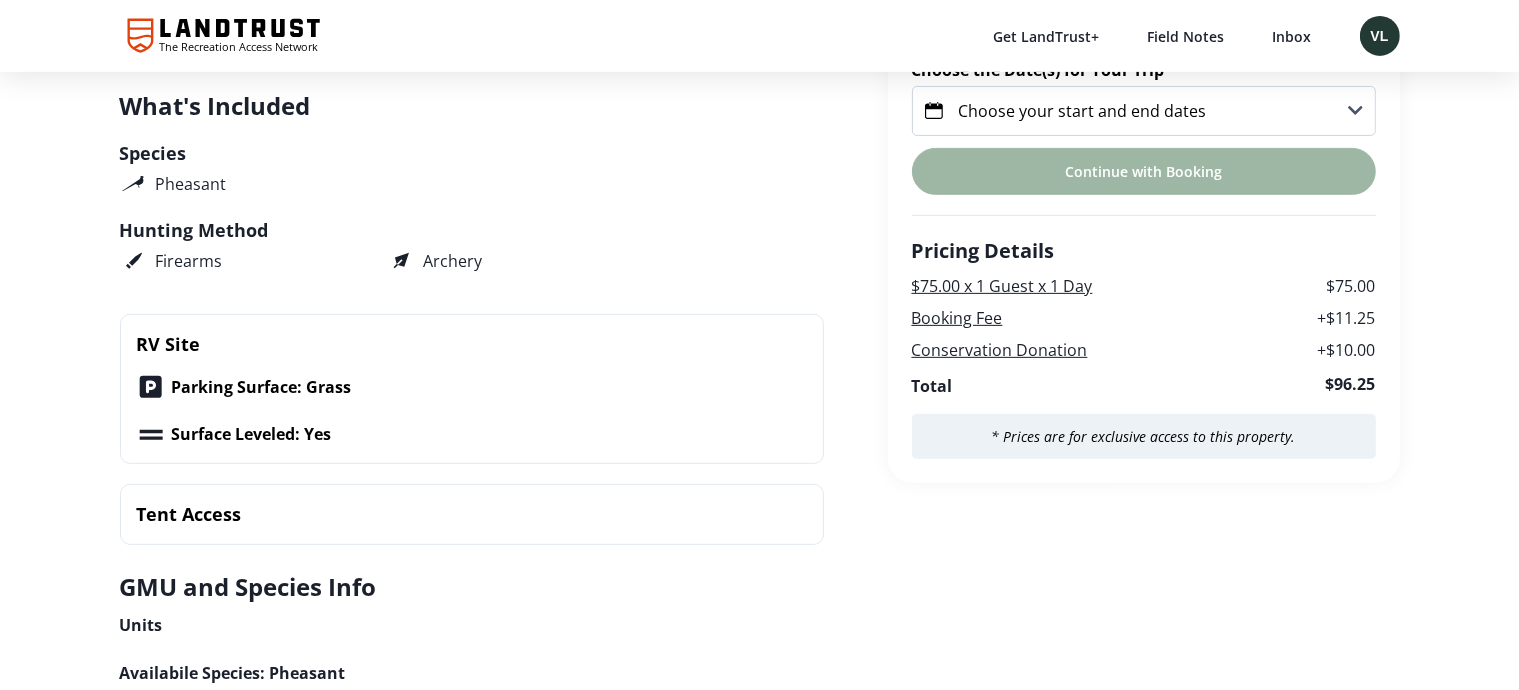 click on "Choose your start and end dates" at bounding box center (1083, 111) 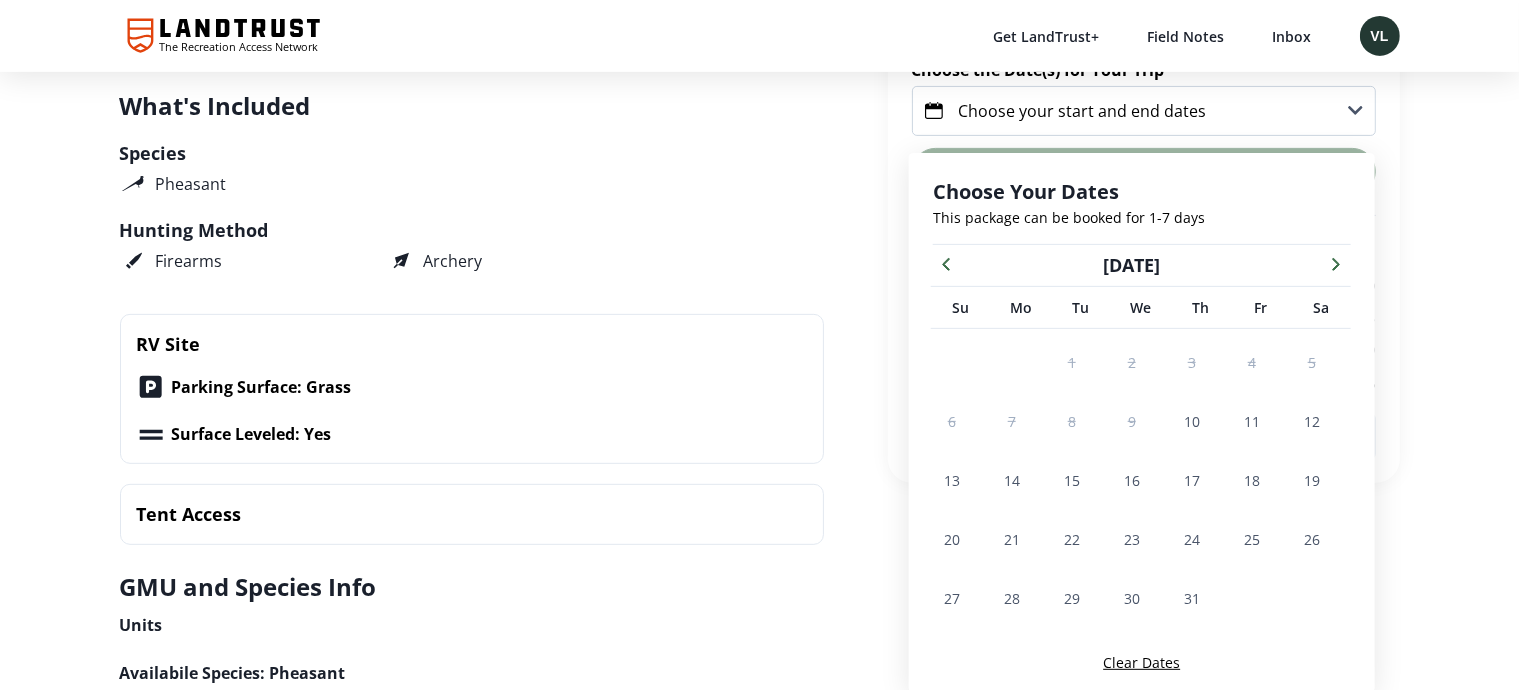 click 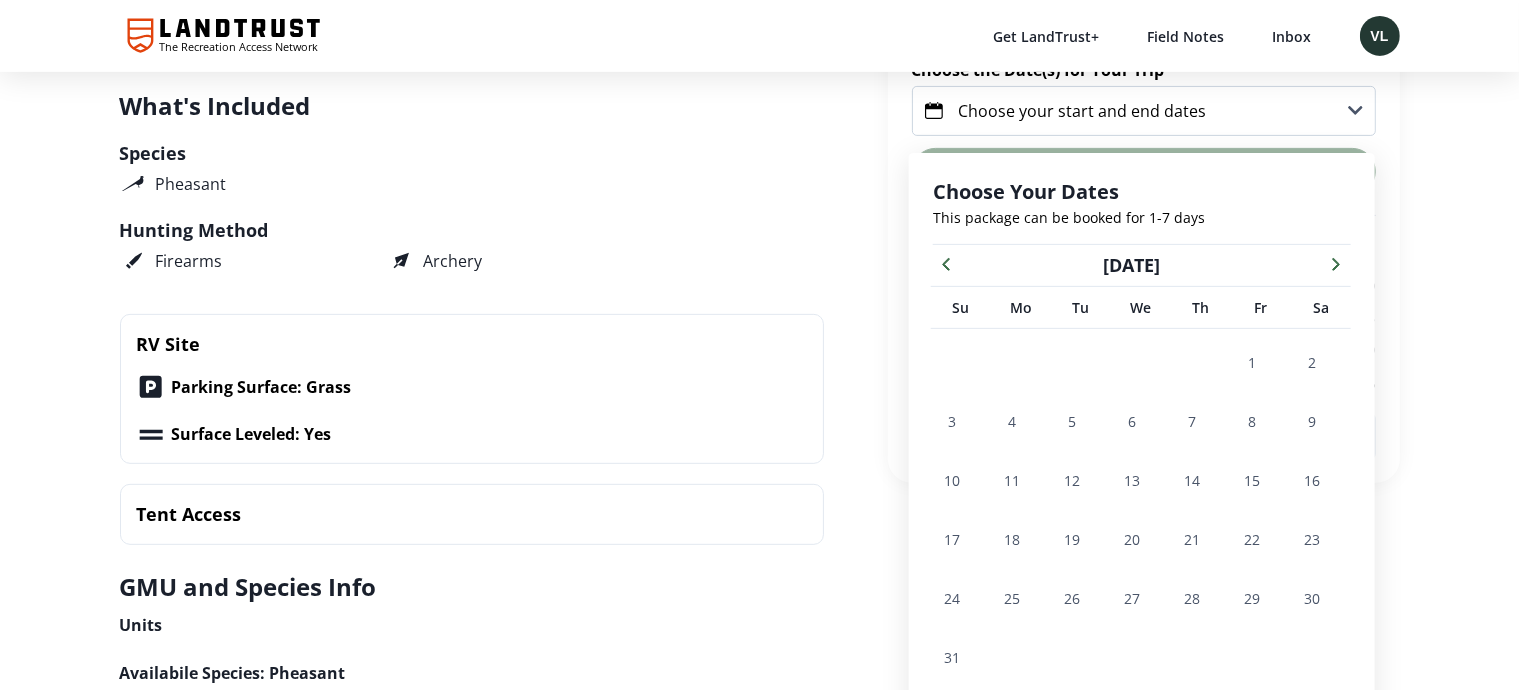 click 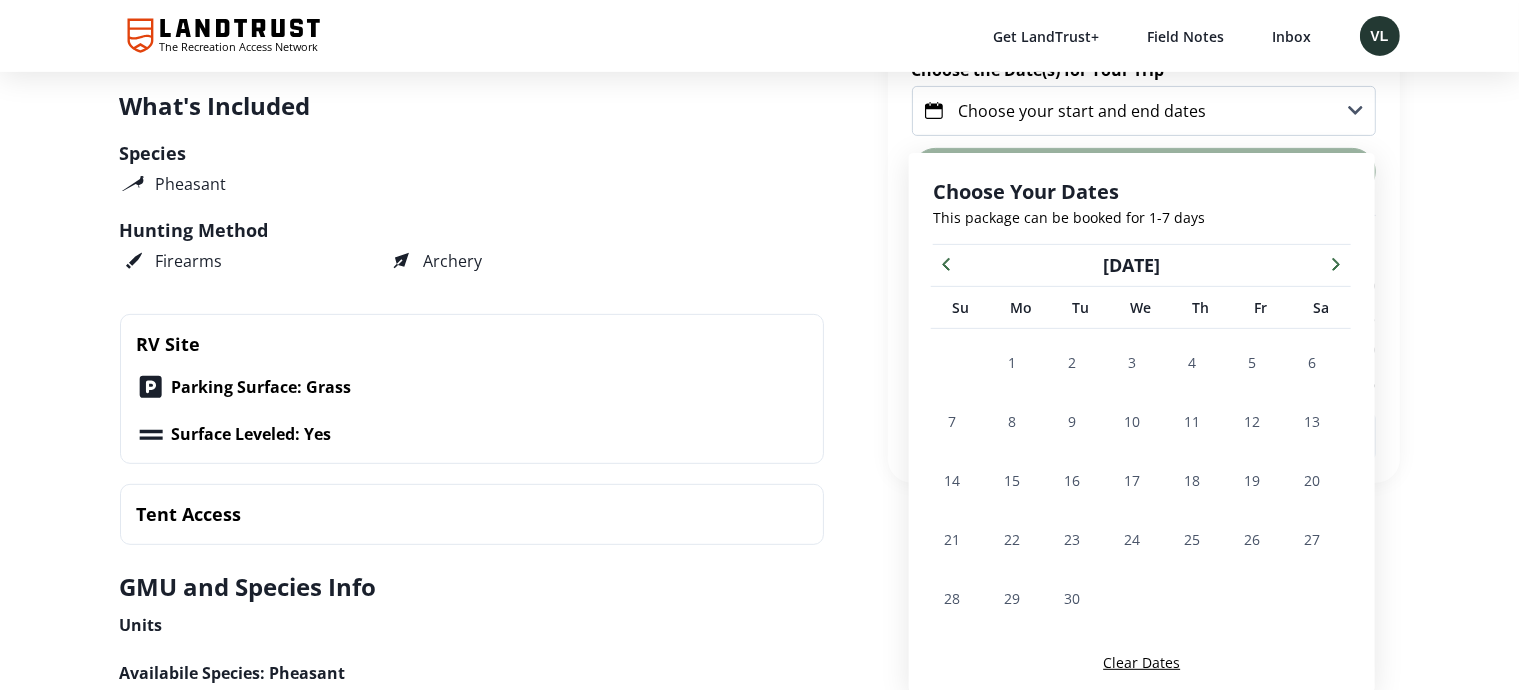click 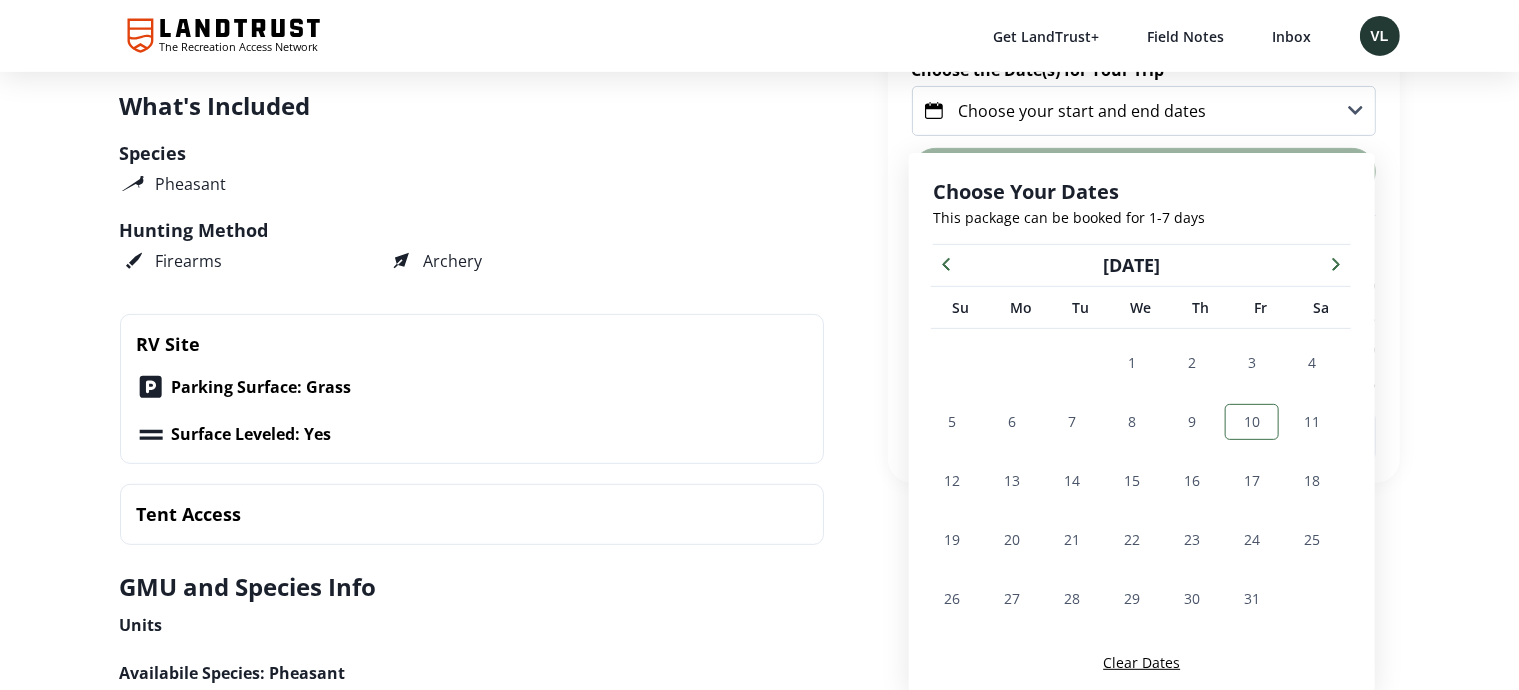 click on "10" at bounding box center (1252, 421) 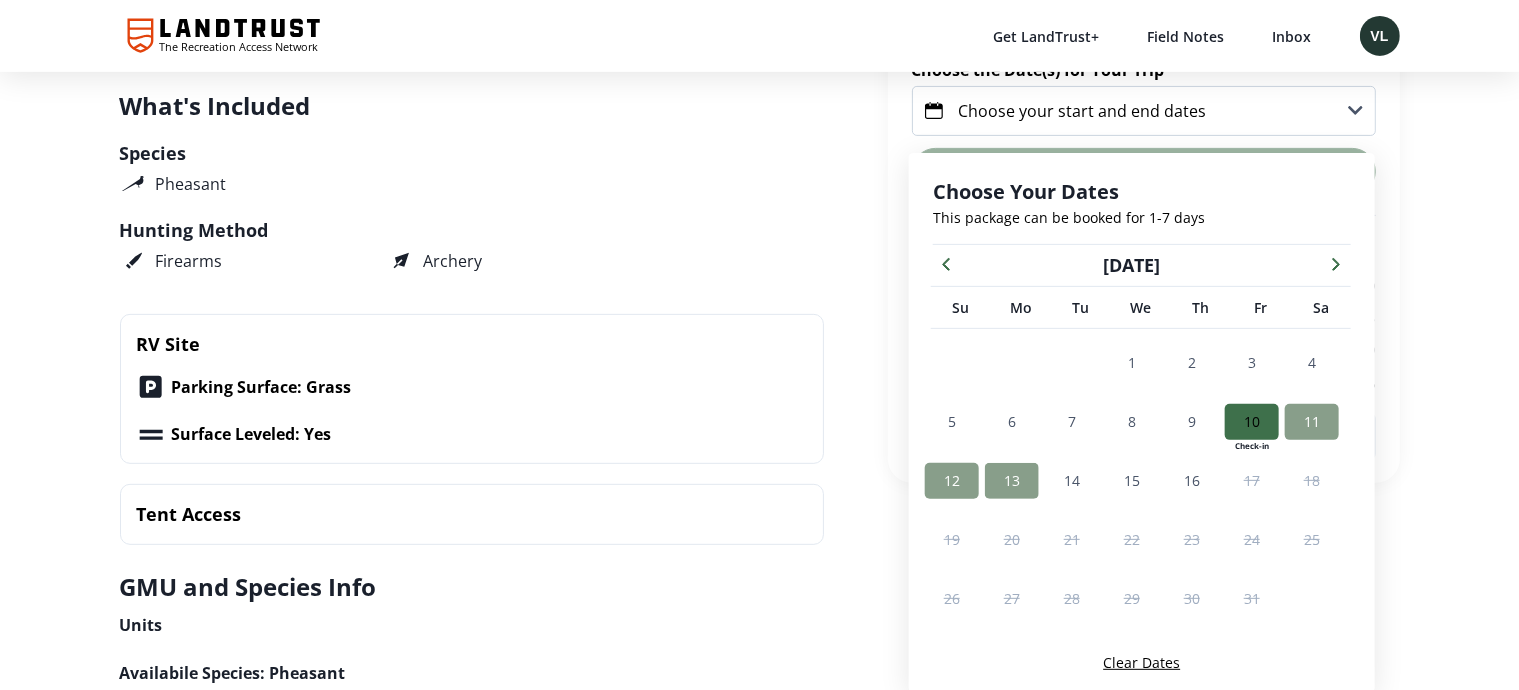 click on "13" at bounding box center (1012, 480) 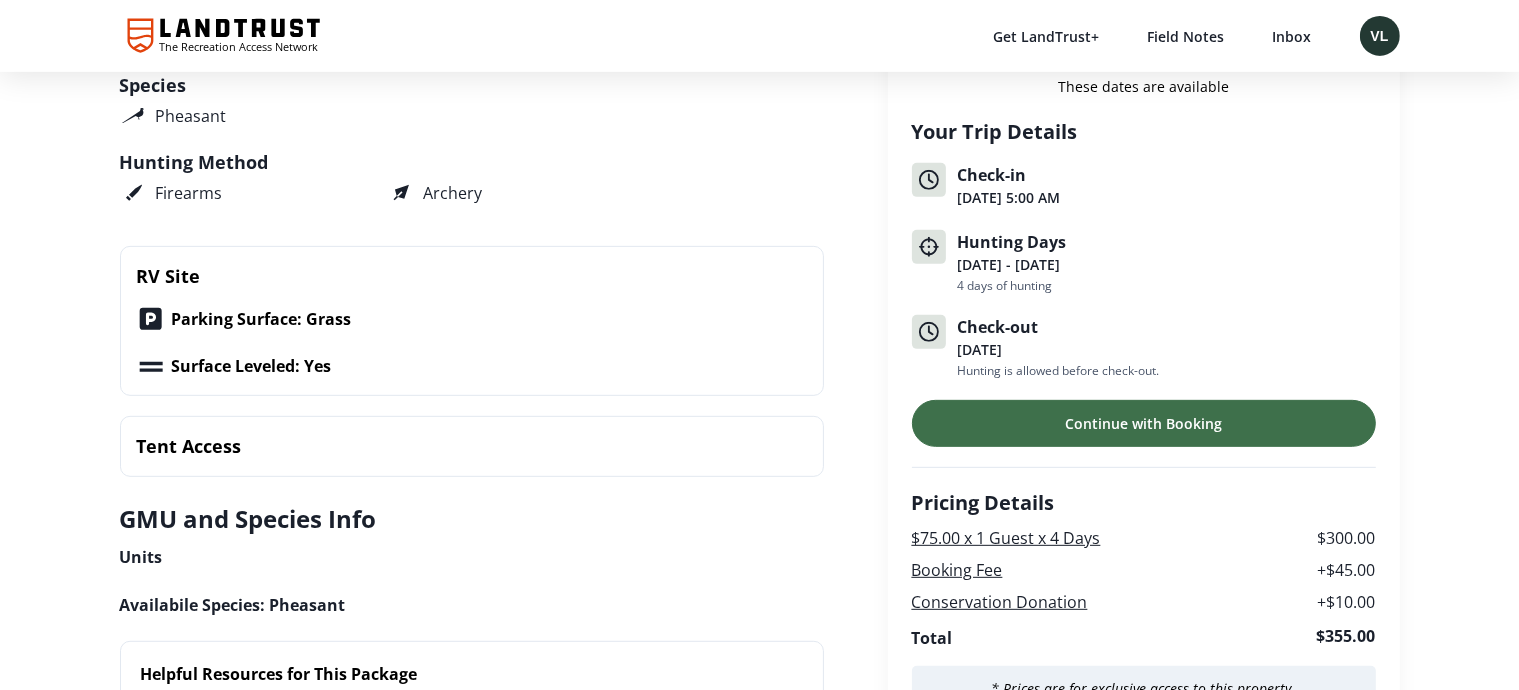 scroll, scrollTop: 746, scrollLeft: 0, axis: vertical 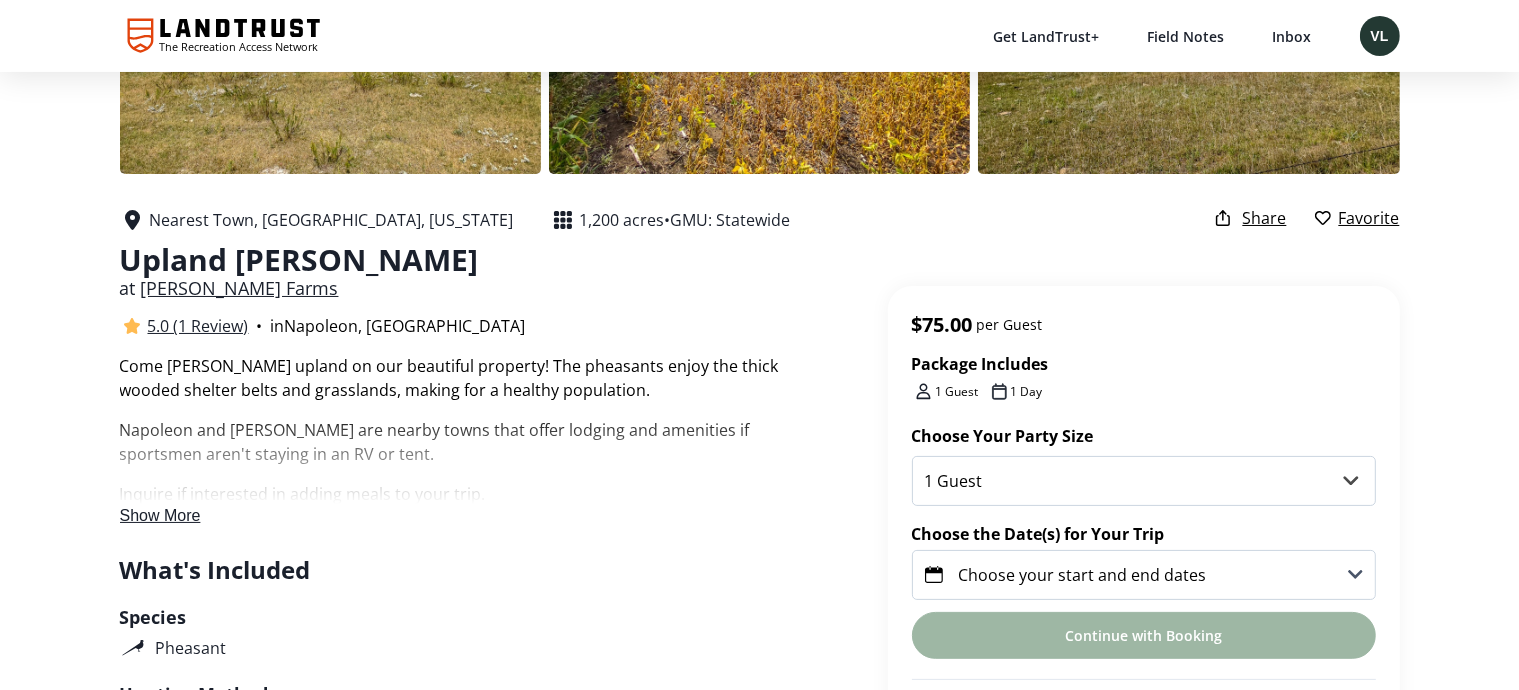 click on "Show More" at bounding box center (160, 515) 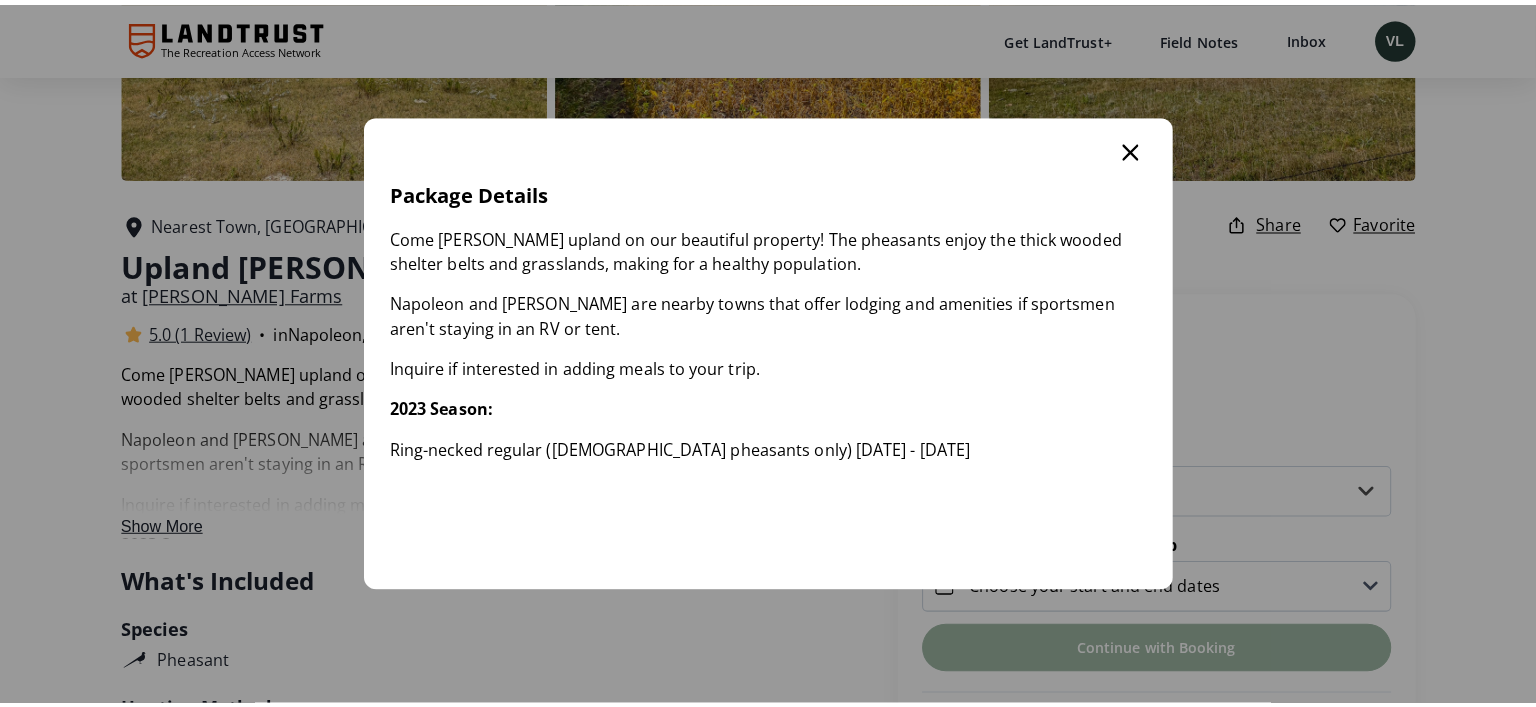scroll, scrollTop: 0, scrollLeft: 0, axis: both 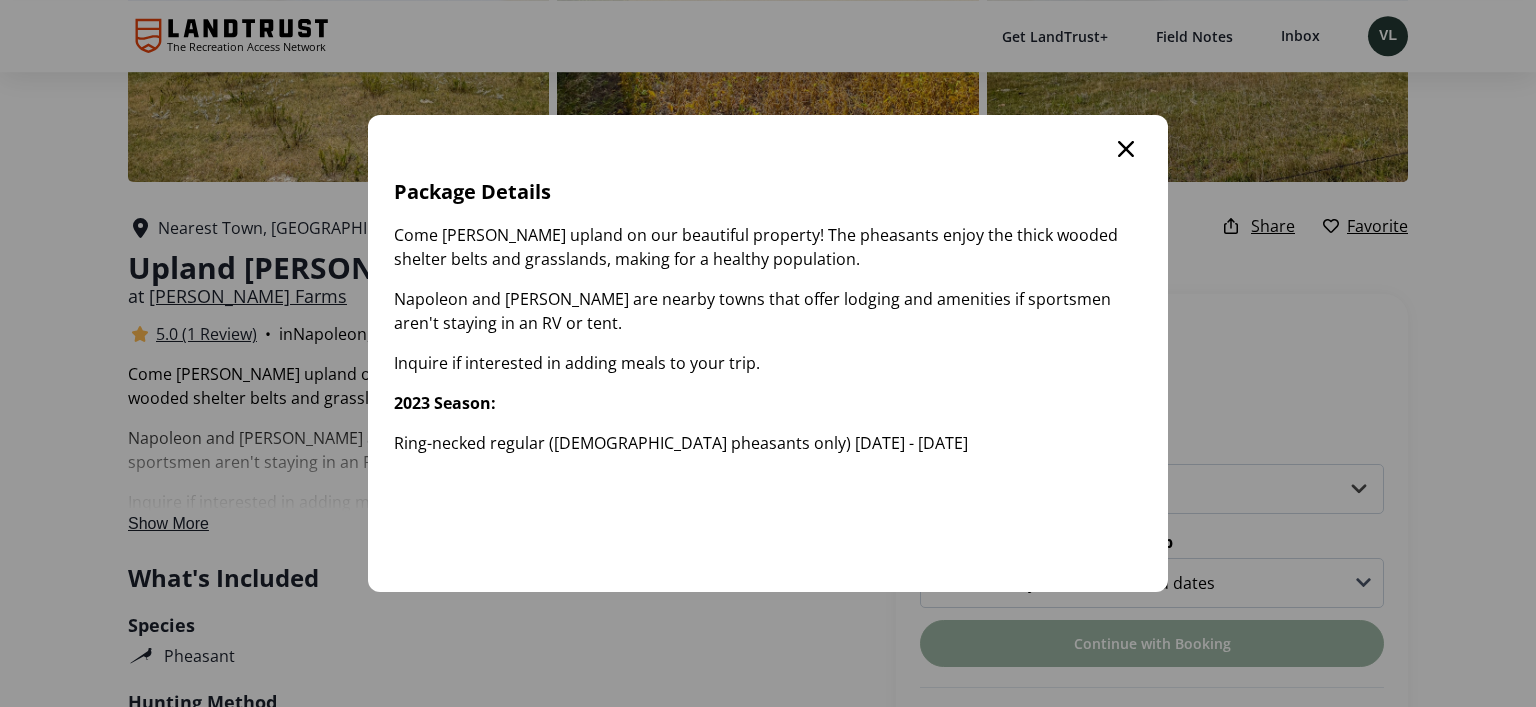 click 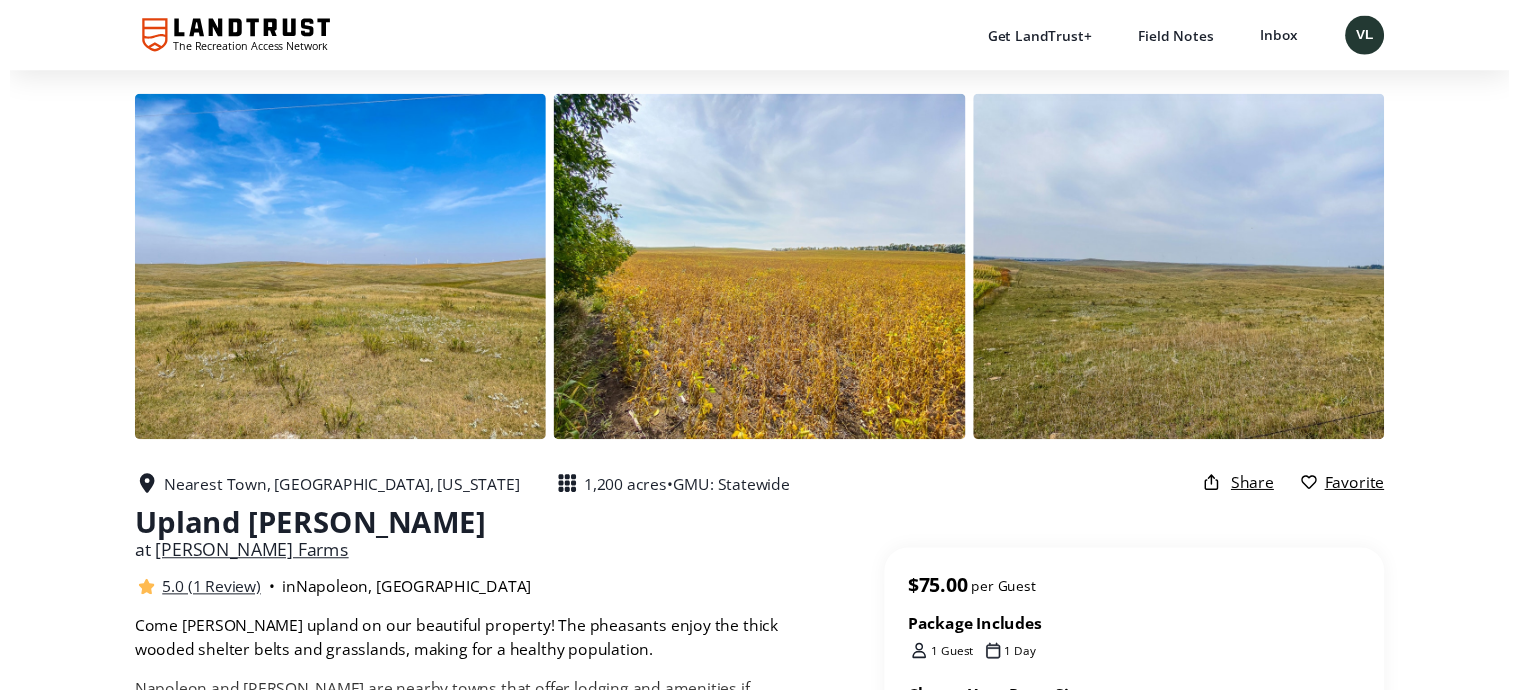 scroll, scrollTop: 267, scrollLeft: 0, axis: vertical 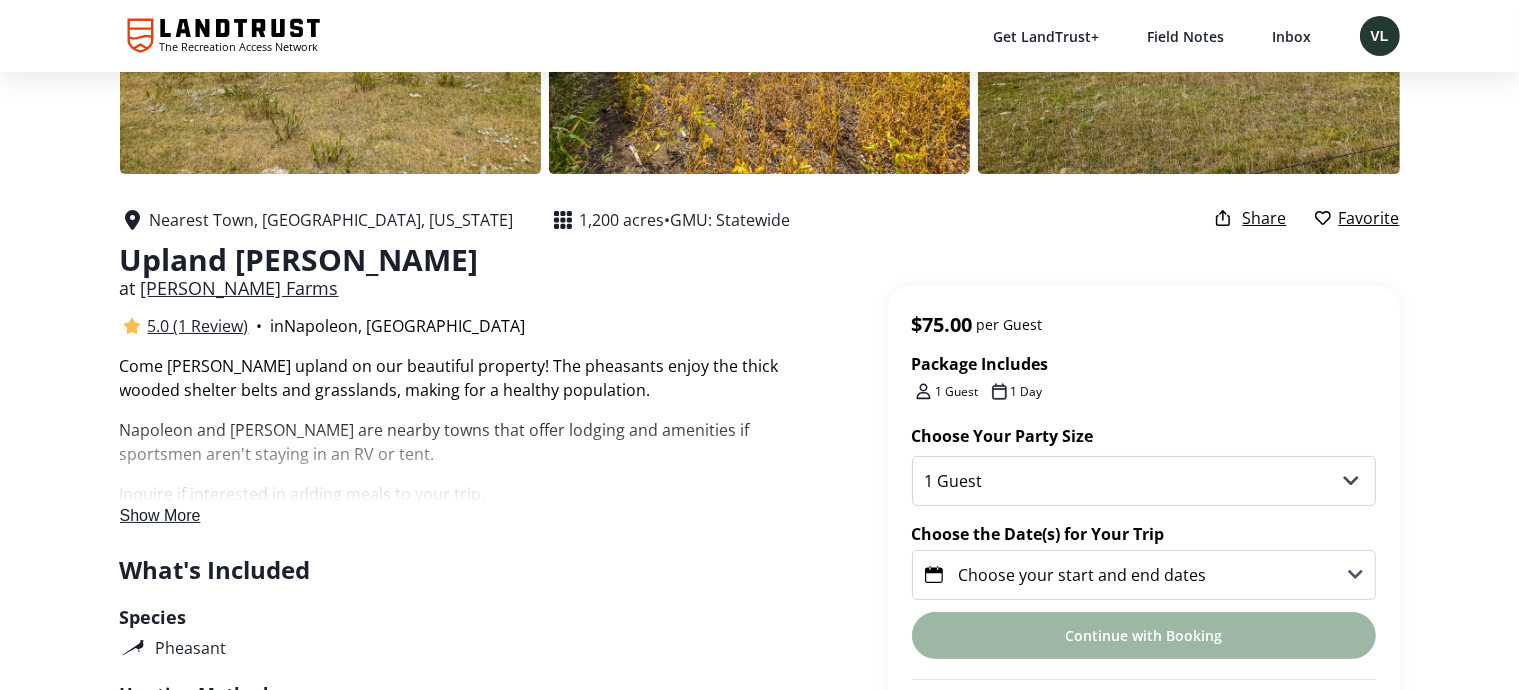 click on "Choose your start and end dates" at bounding box center (1083, 575) 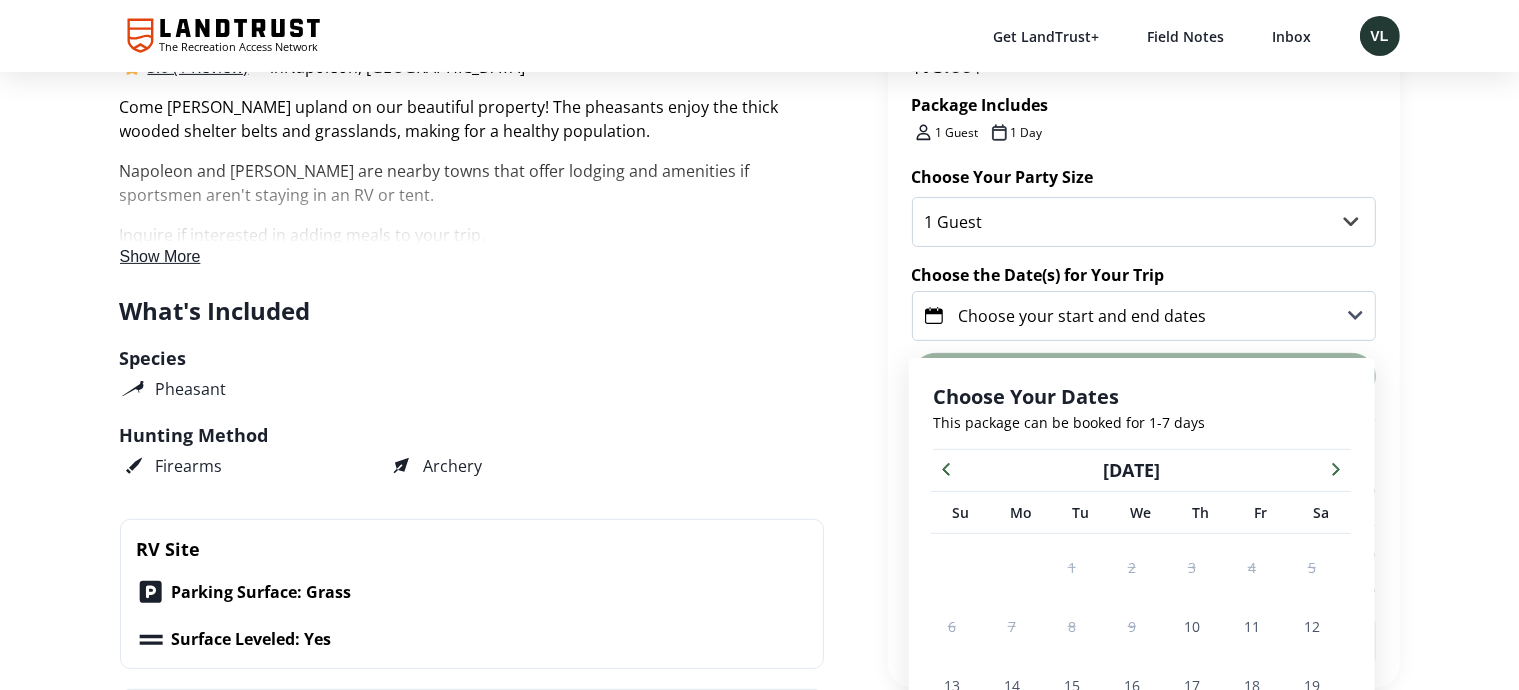 scroll, scrollTop: 692, scrollLeft: 0, axis: vertical 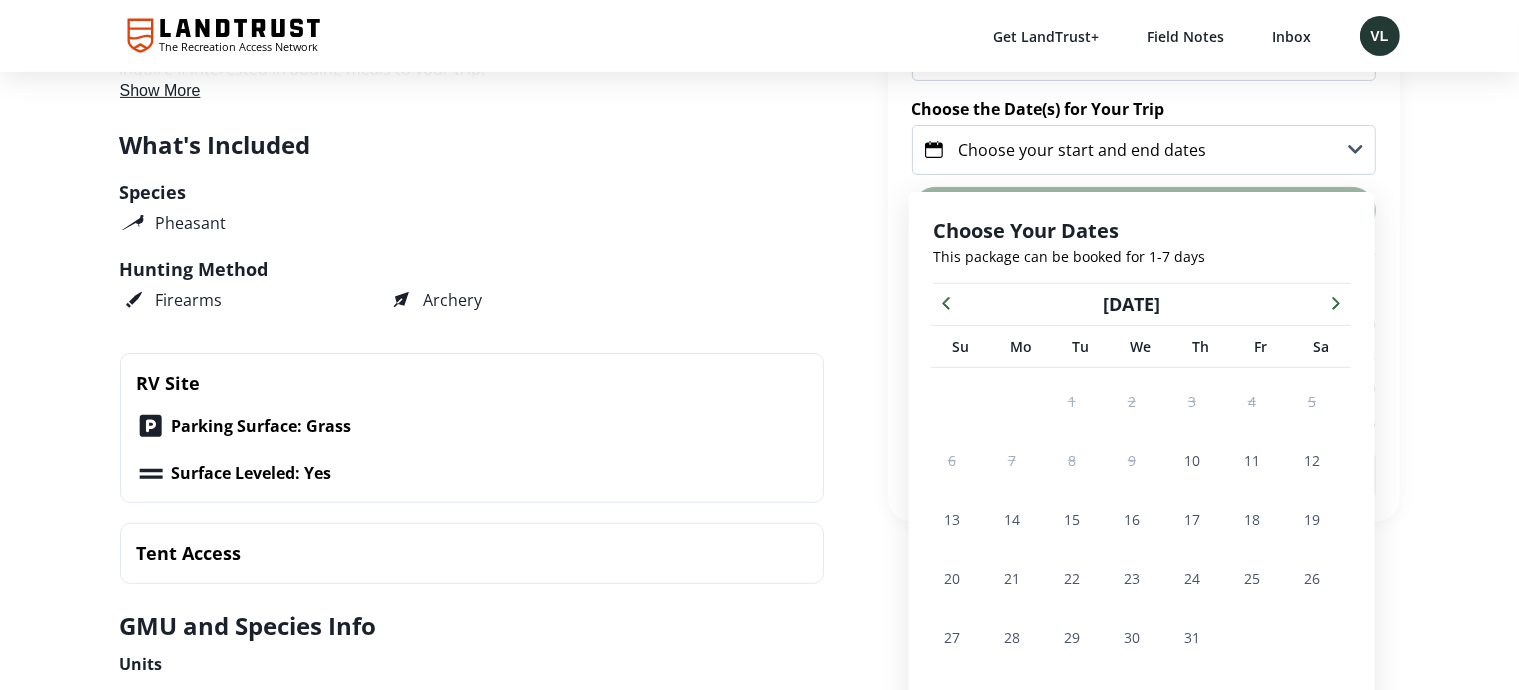click 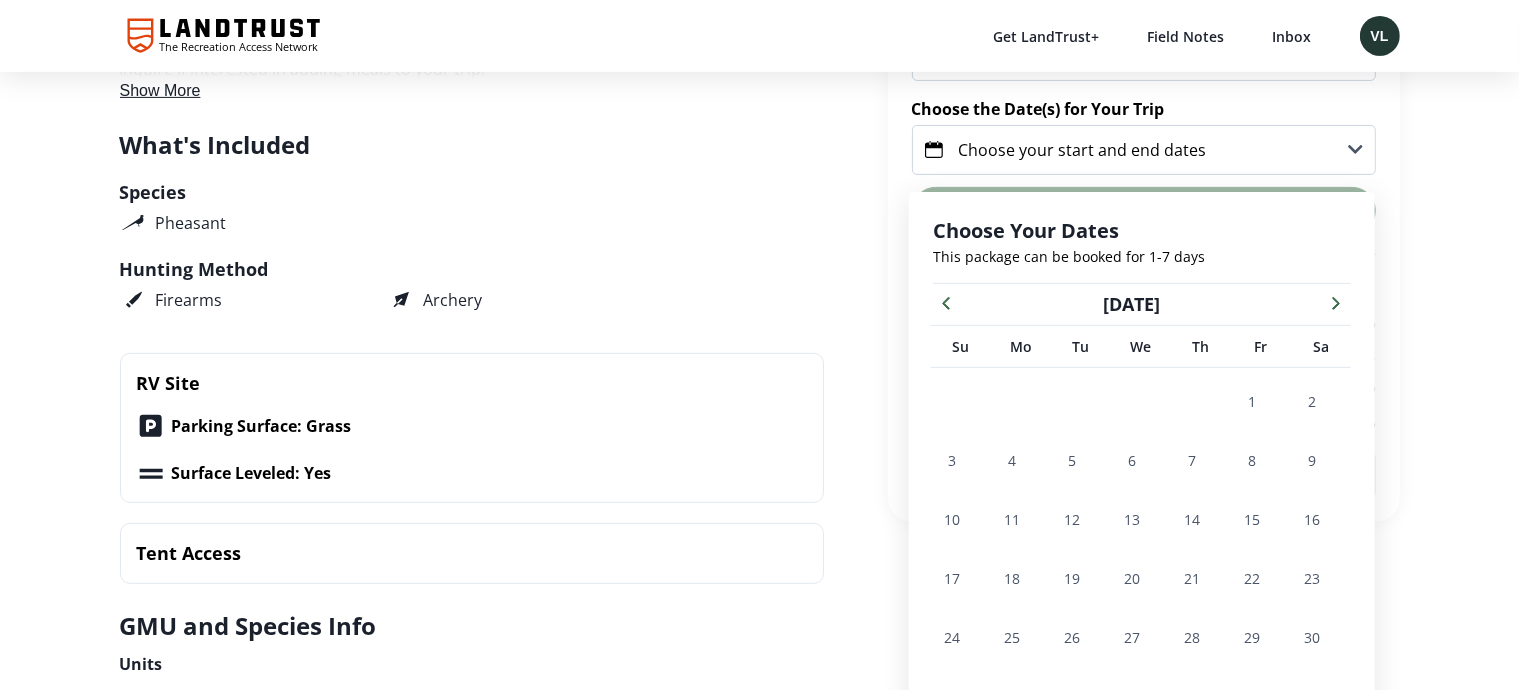 click 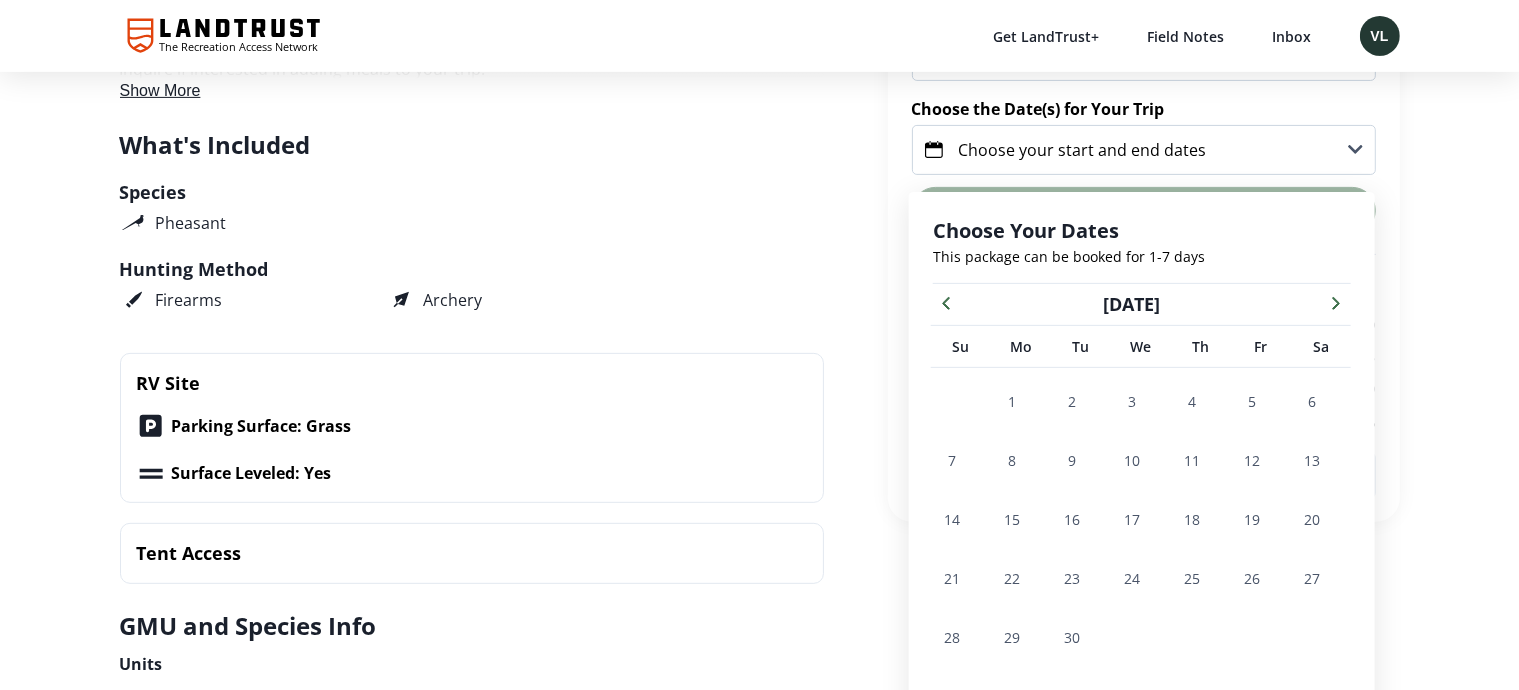 click 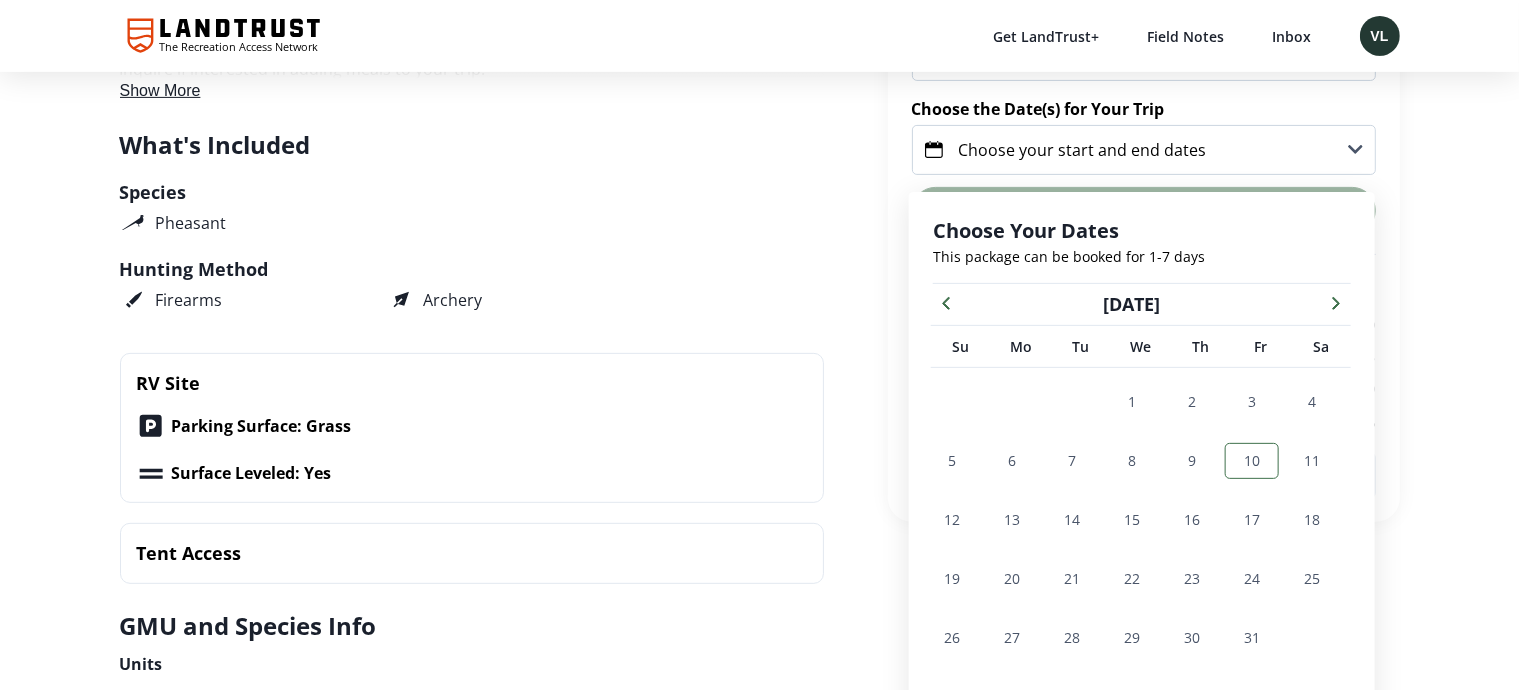 click on "10" at bounding box center (1252, 460) 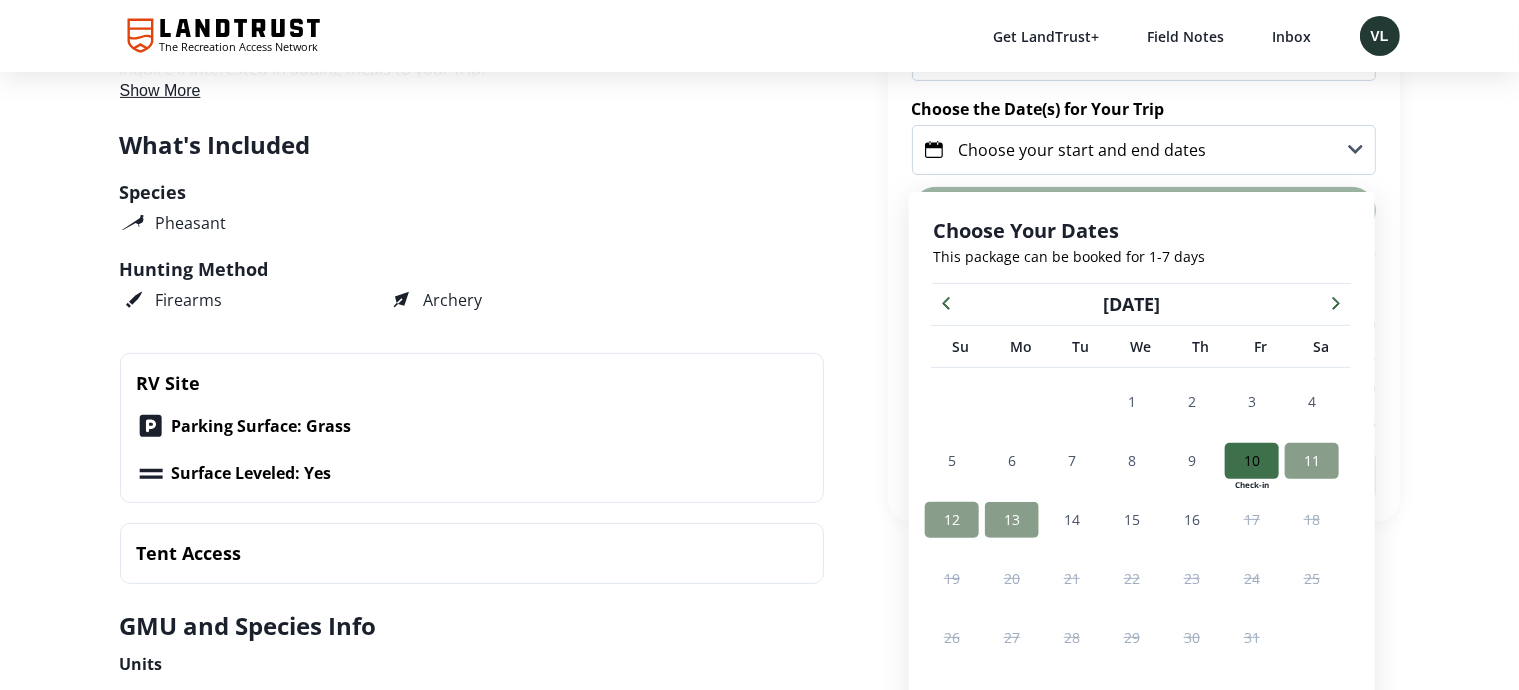 click on "13" at bounding box center [1012, 519] 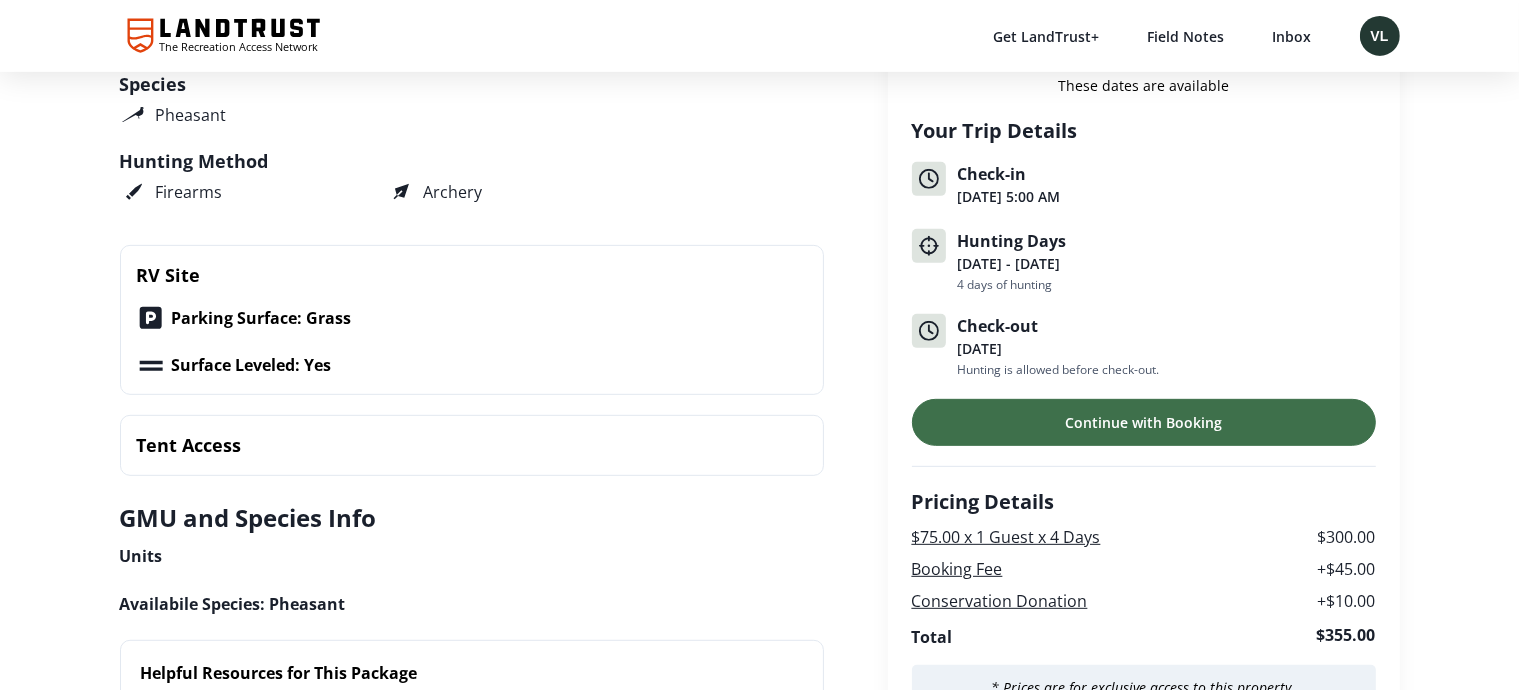scroll, scrollTop: 860, scrollLeft: 0, axis: vertical 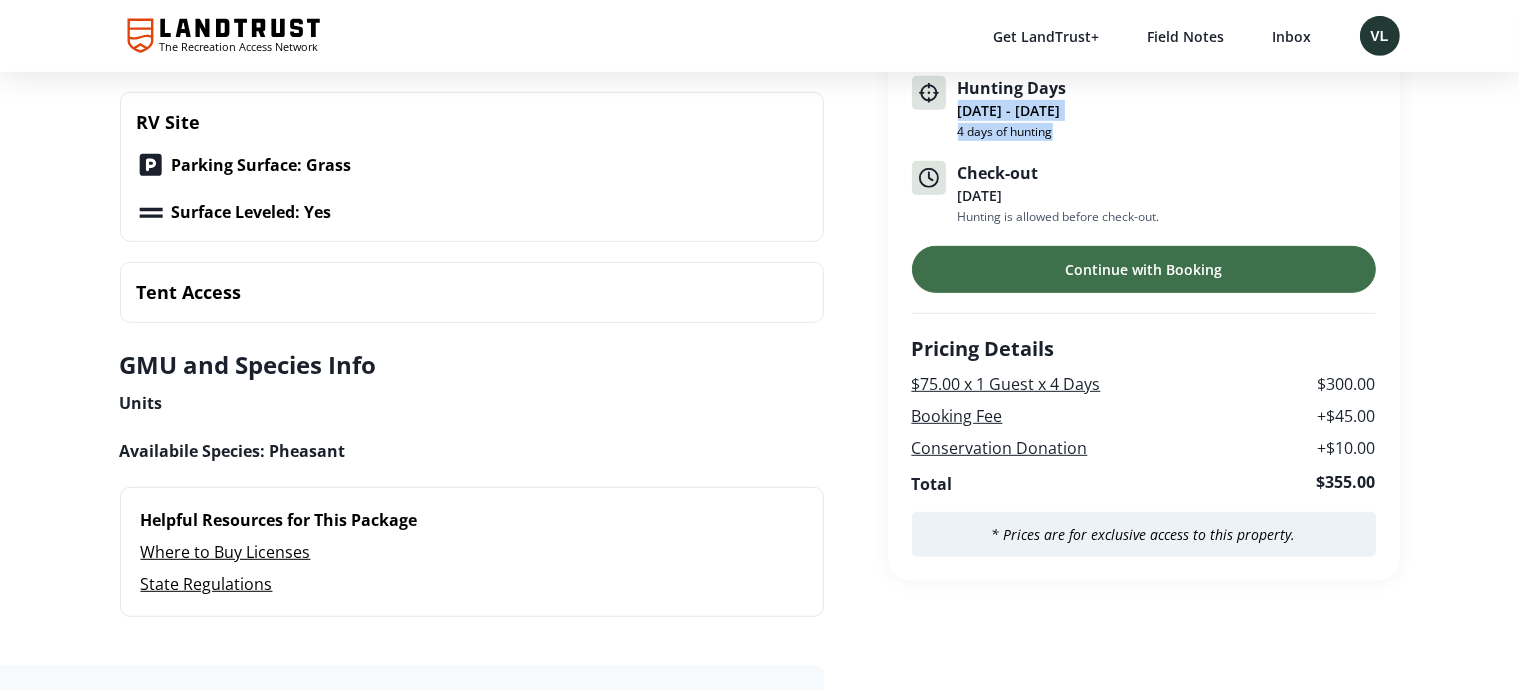 drag, startPoint x: 1518, startPoint y: 139, endPoint x: 1519, endPoint y: 97, distance: 42.0119 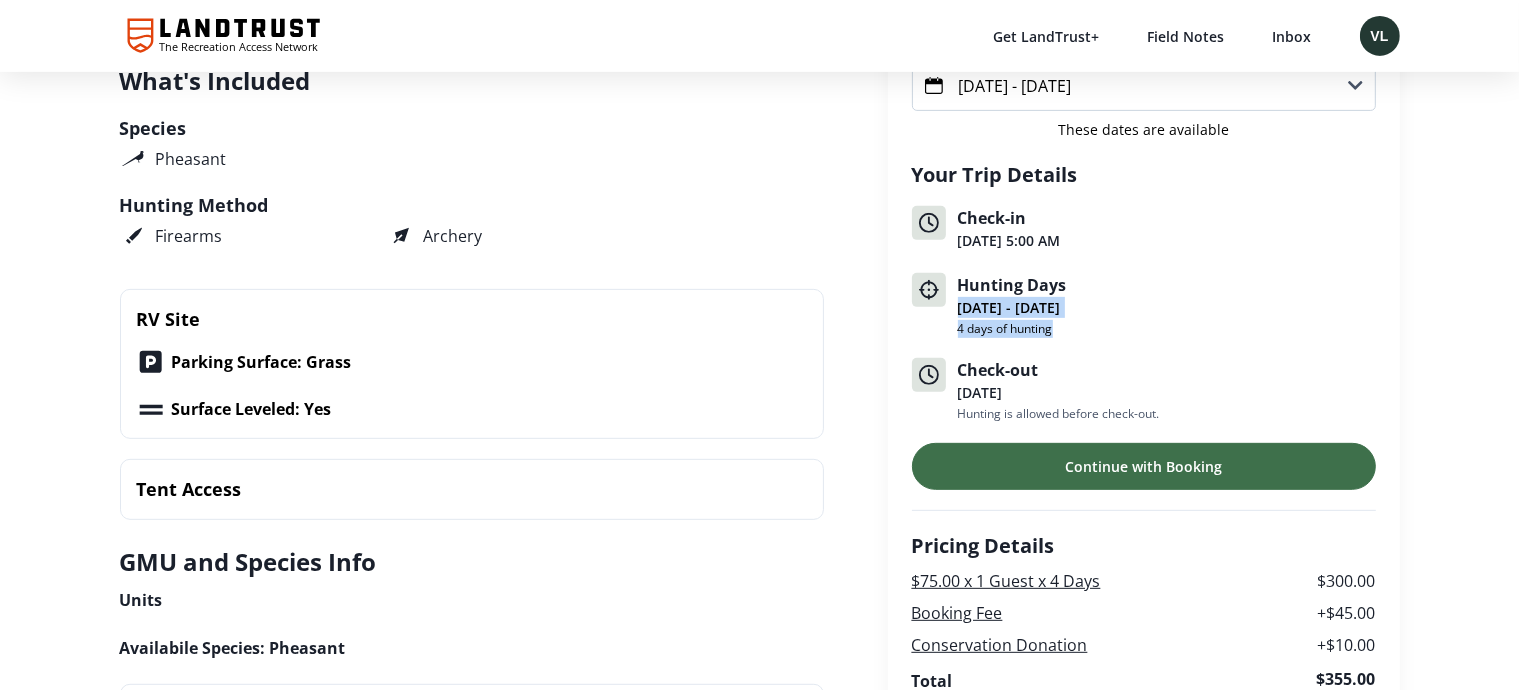 scroll, scrollTop: 749, scrollLeft: 0, axis: vertical 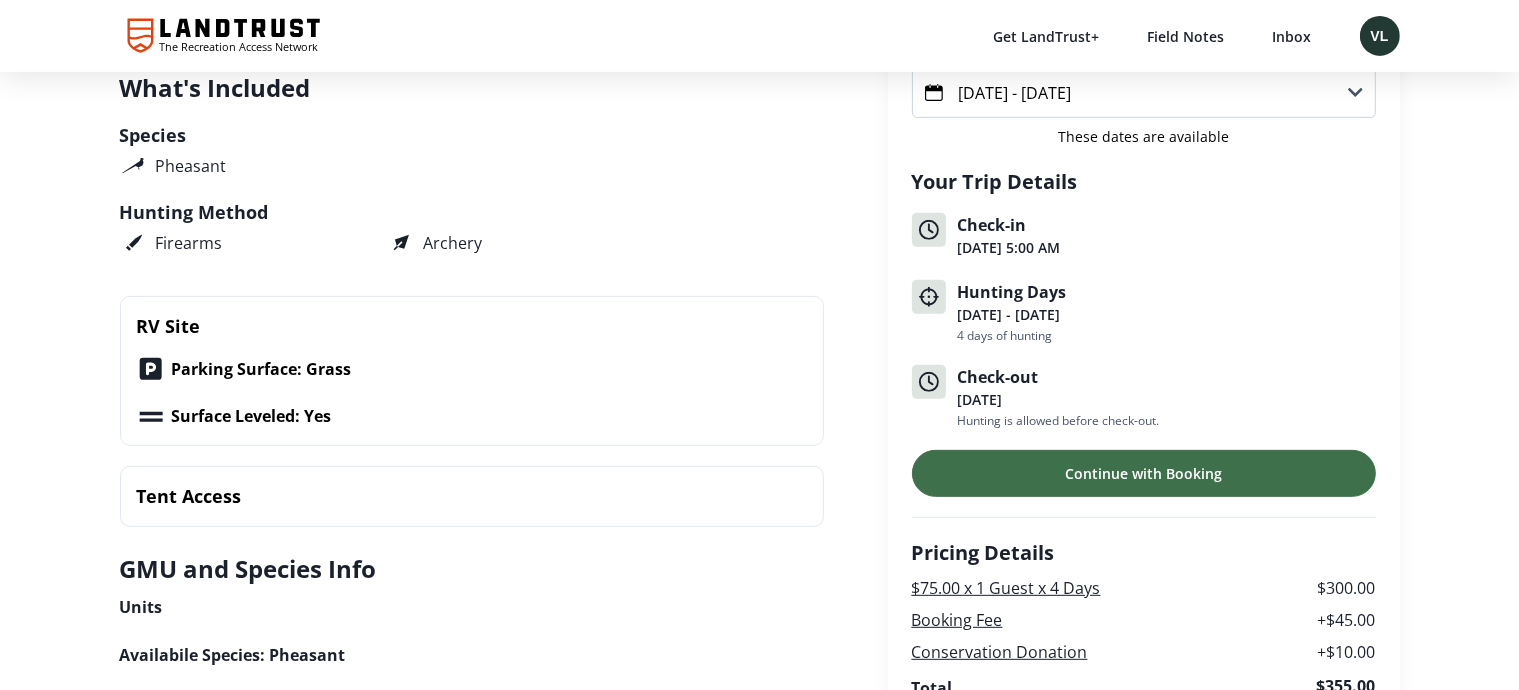 click on "Check-in" at bounding box center [1167, 225] 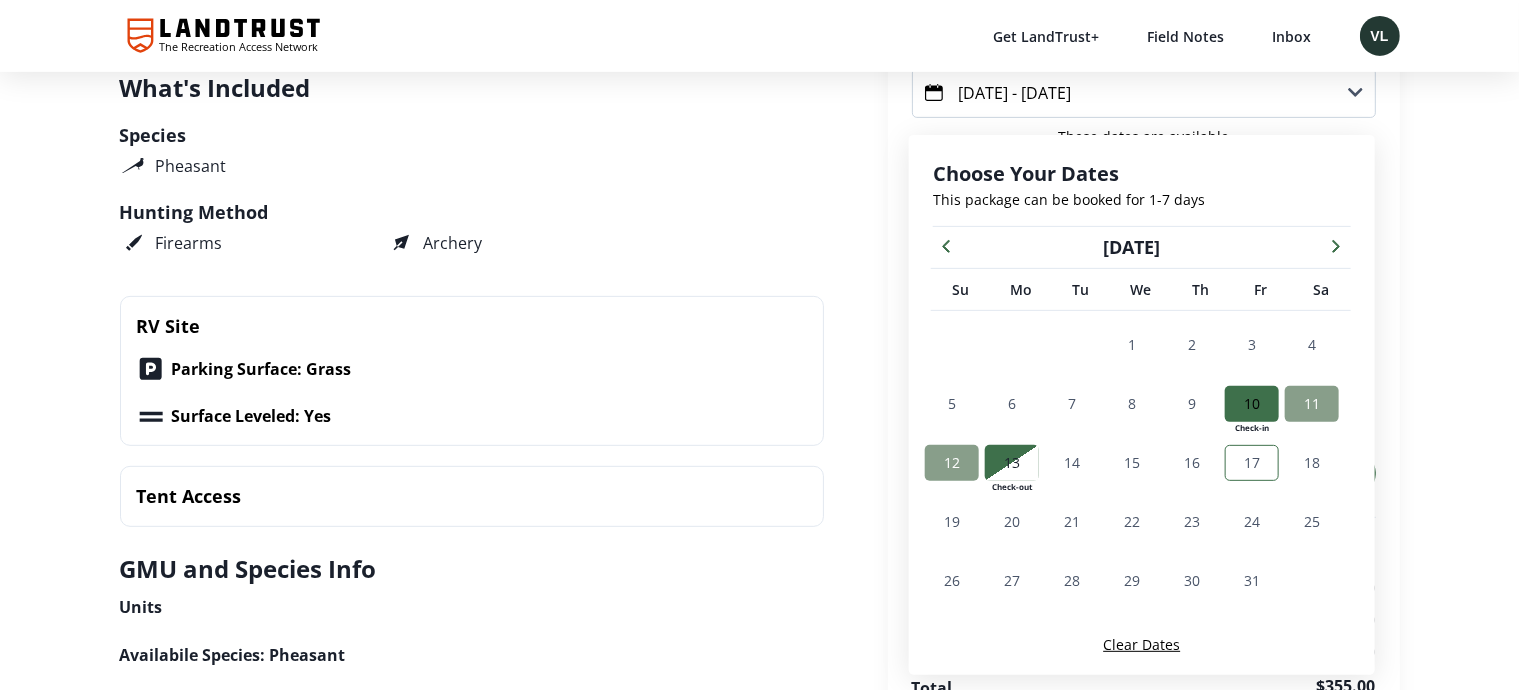 click on "17" at bounding box center (1252, 463) 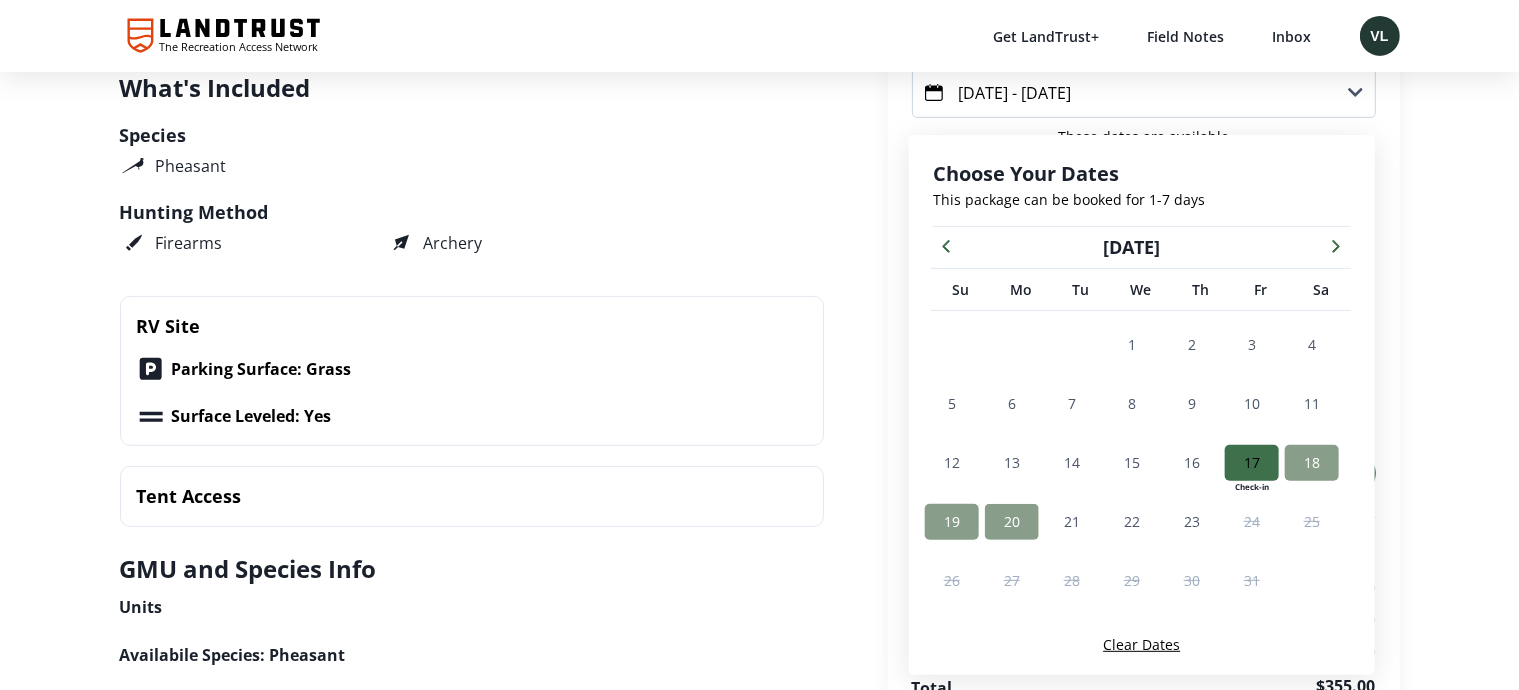 click on "20" at bounding box center [1012, 522] 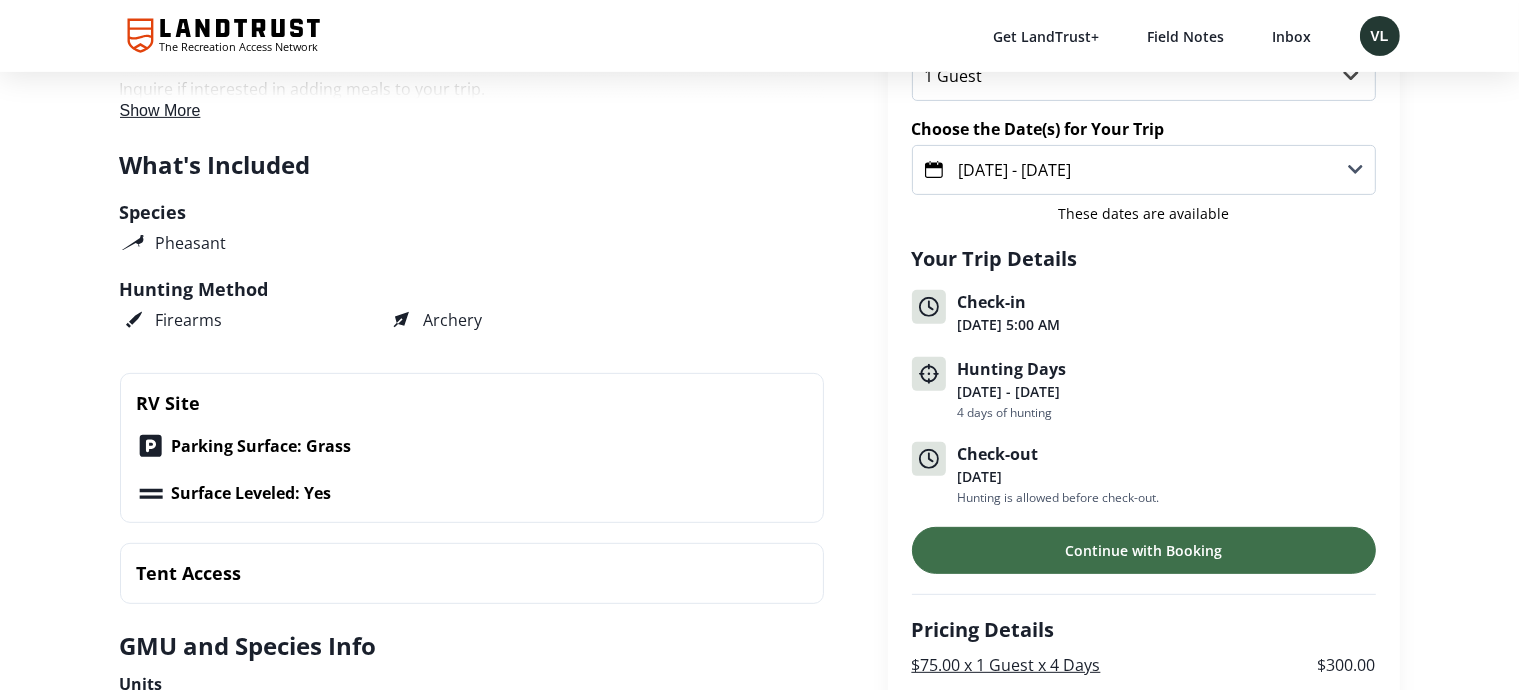scroll, scrollTop: 632, scrollLeft: 0, axis: vertical 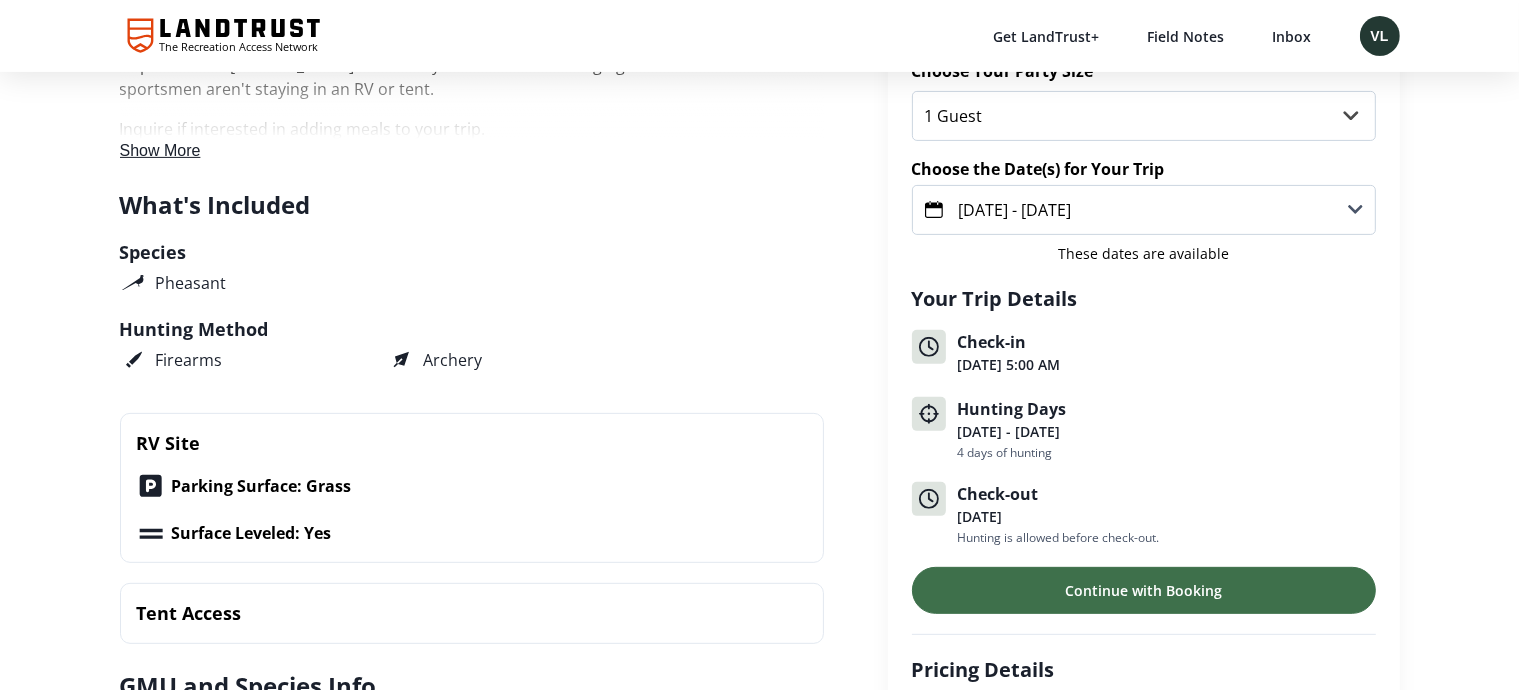 click 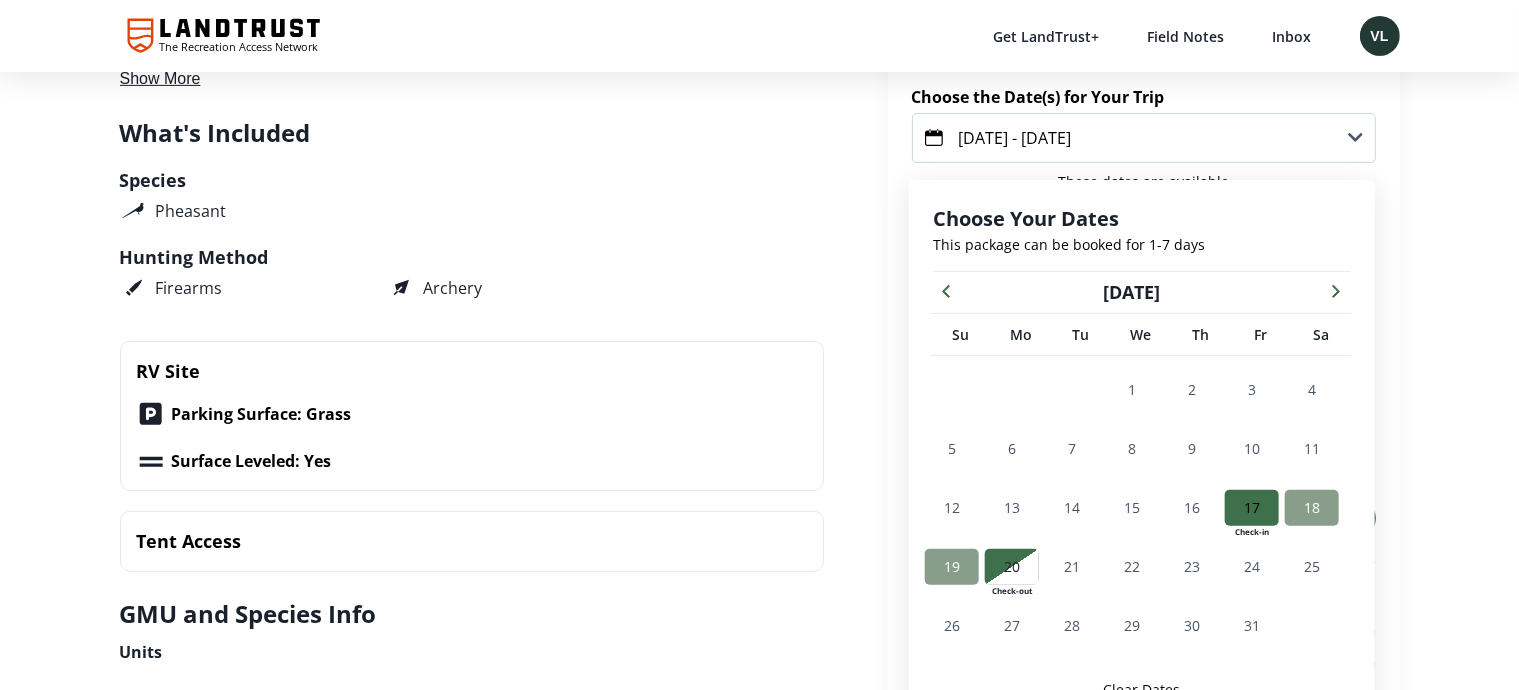 scroll, scrollTop: 736, scrollLeft: 0, axis: vertical 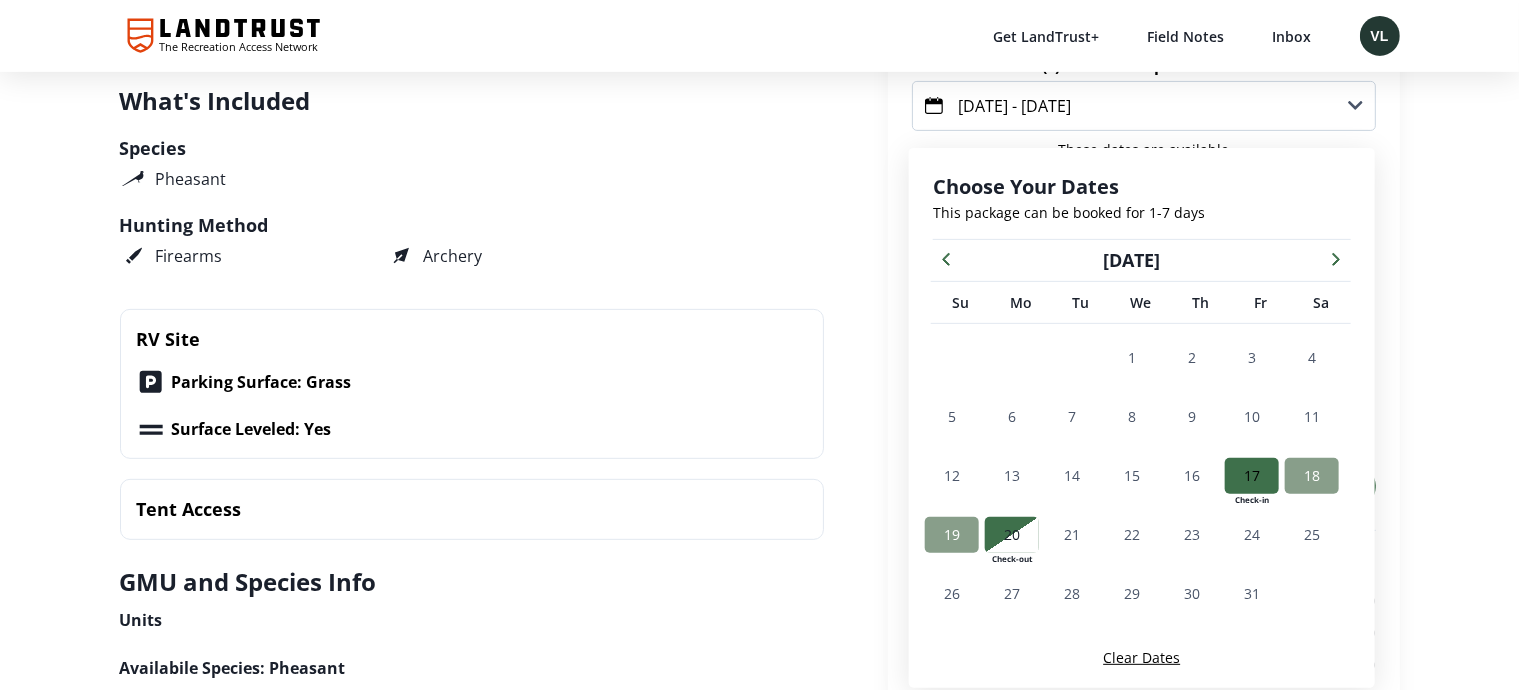 click on "Clear Dates" at bounding box center [1141, 657] 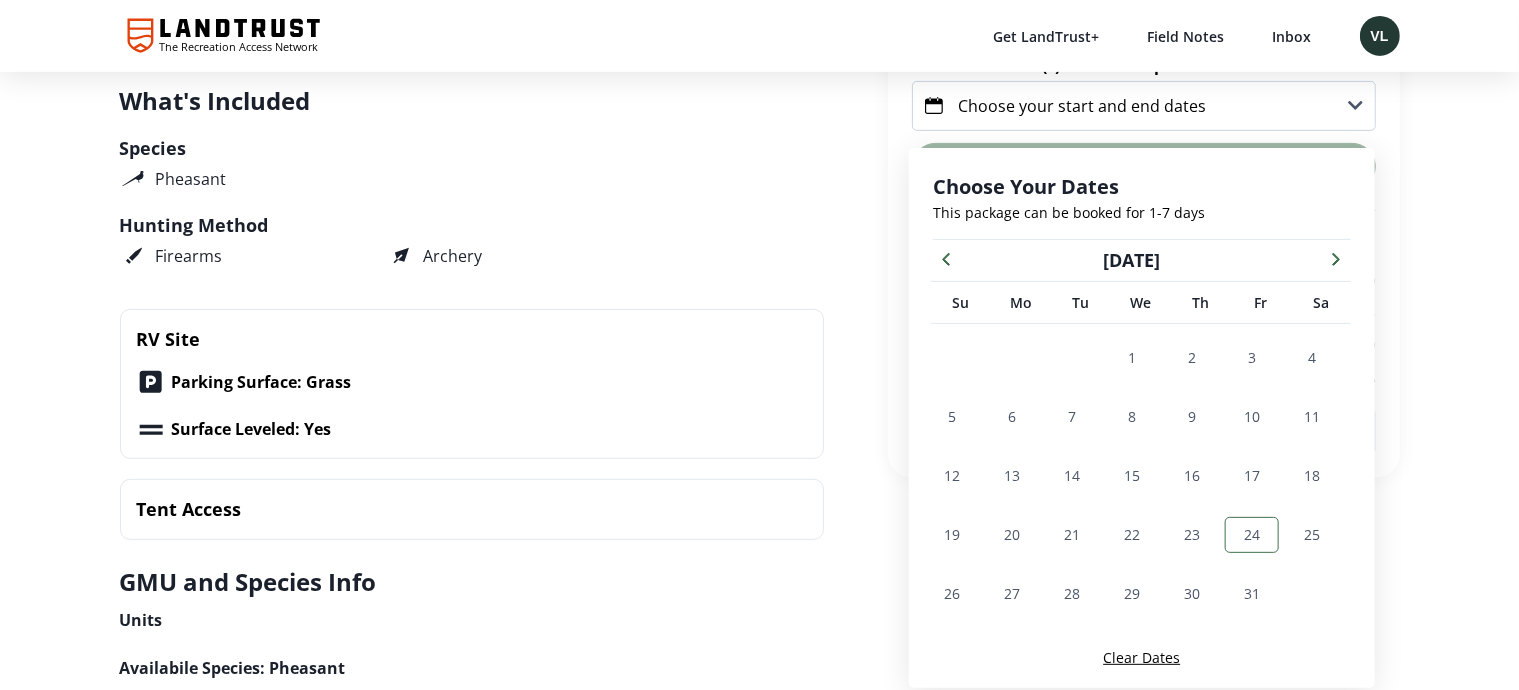 click on "24" at bounding box center (1252, 535) 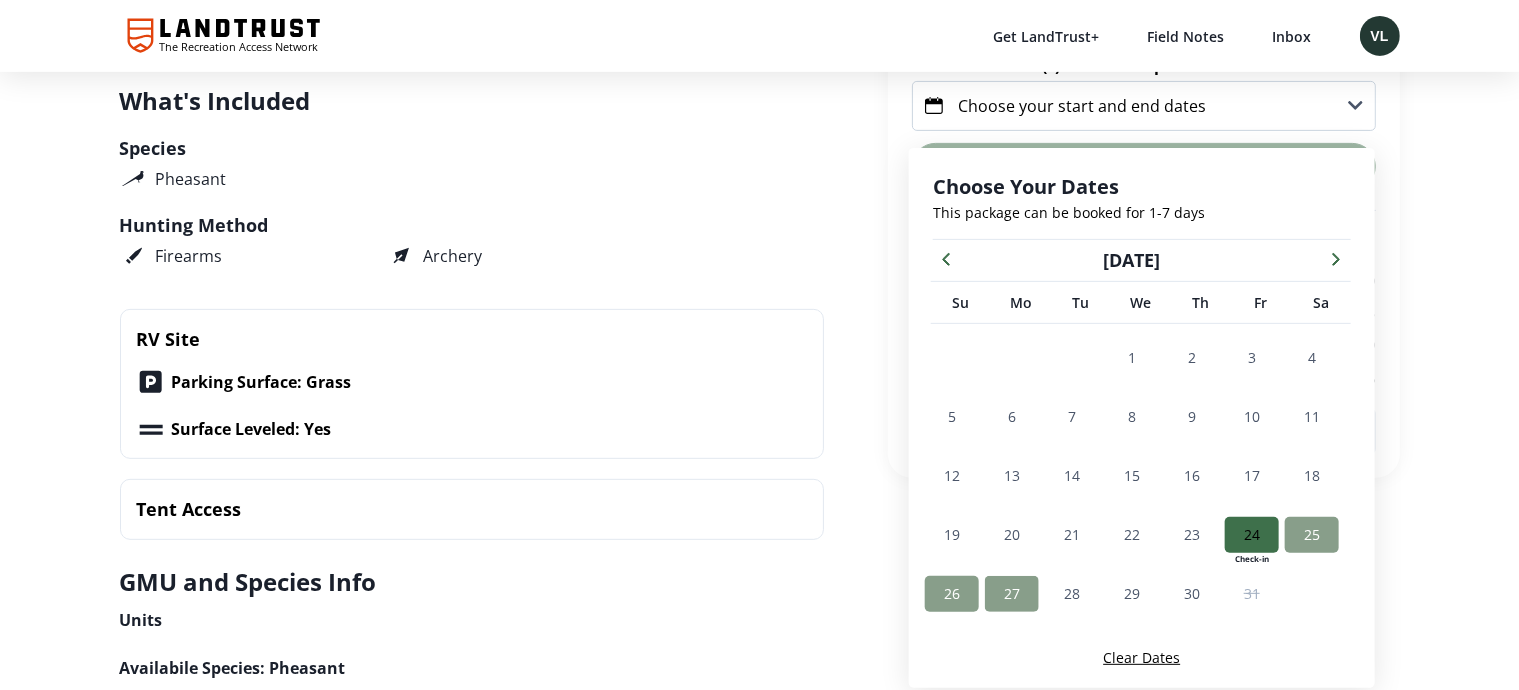 click on "27" at bounding box center (1012, 594) 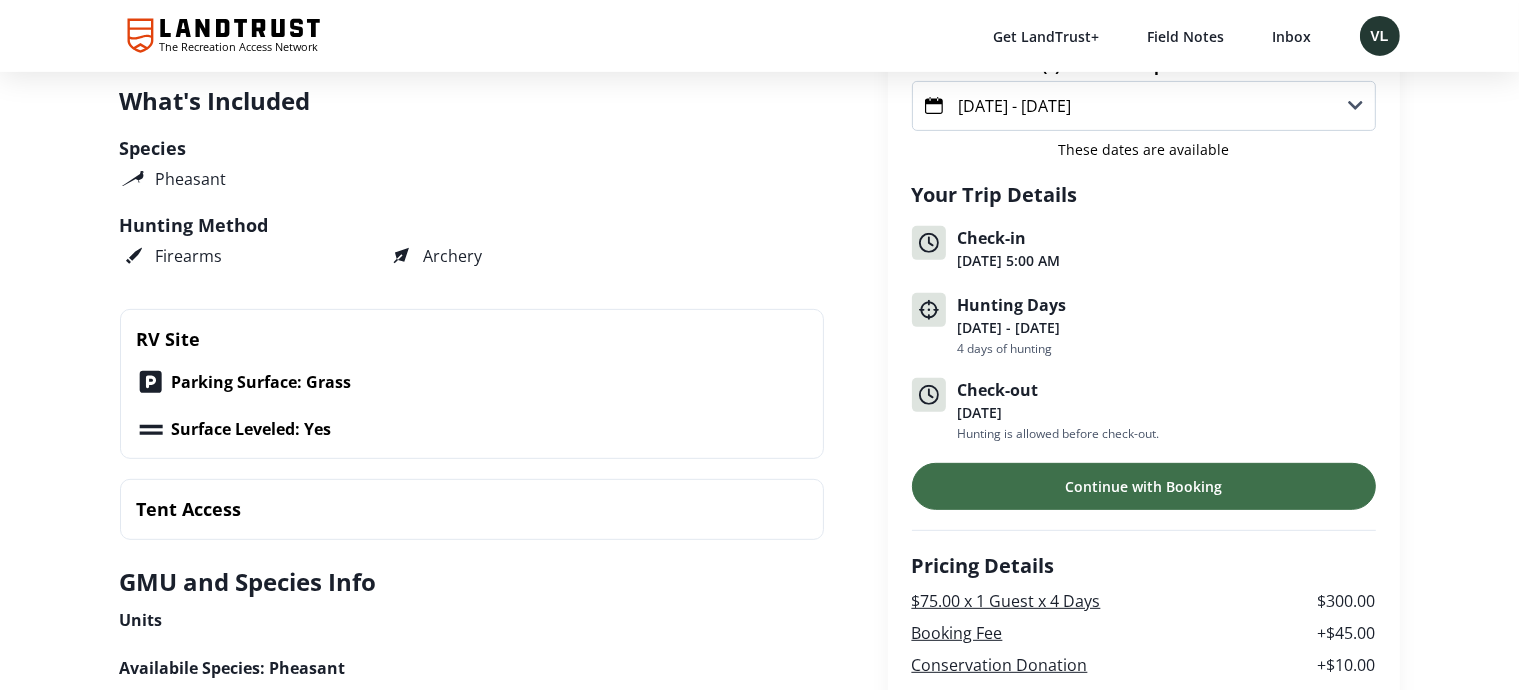 click 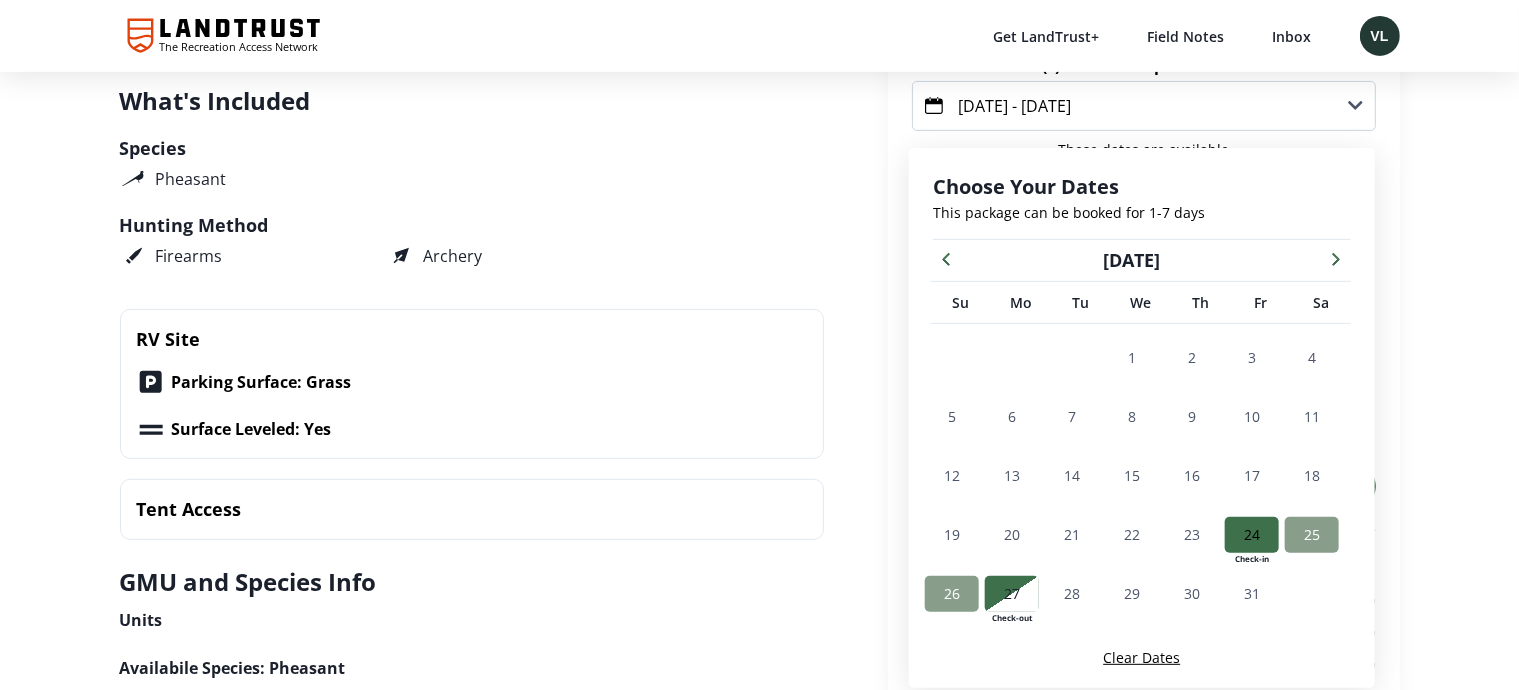 click on "Clear Dates" at bounding box center (1141, 657) 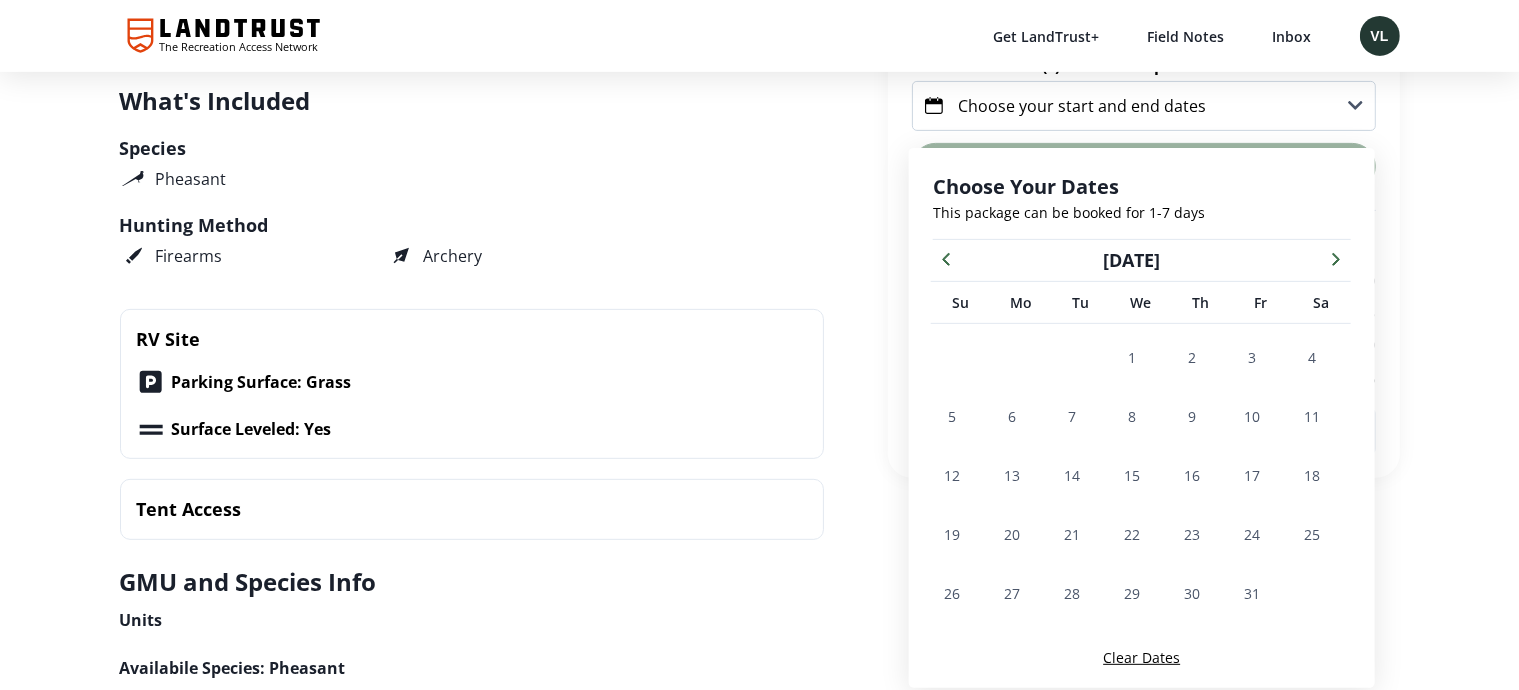 click 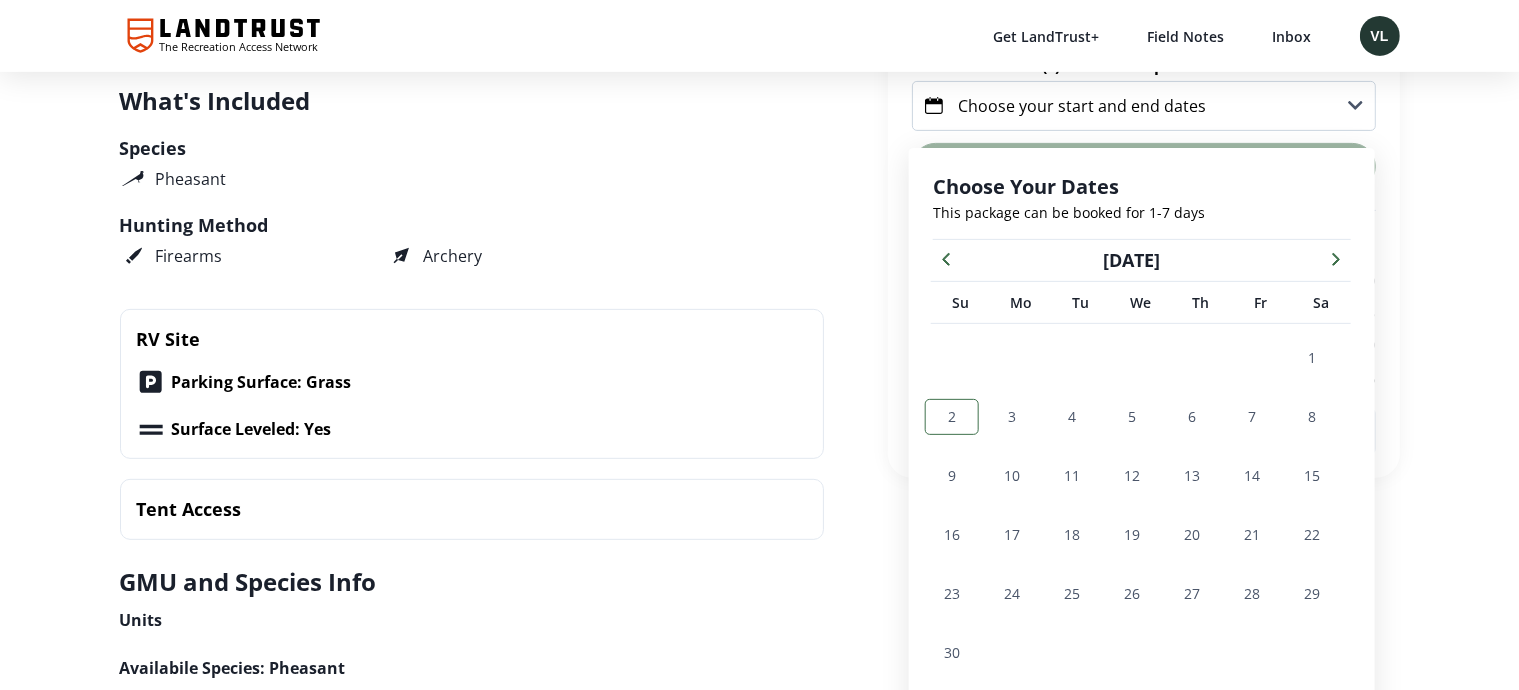 click on "2" at bounding box center (952, 417) 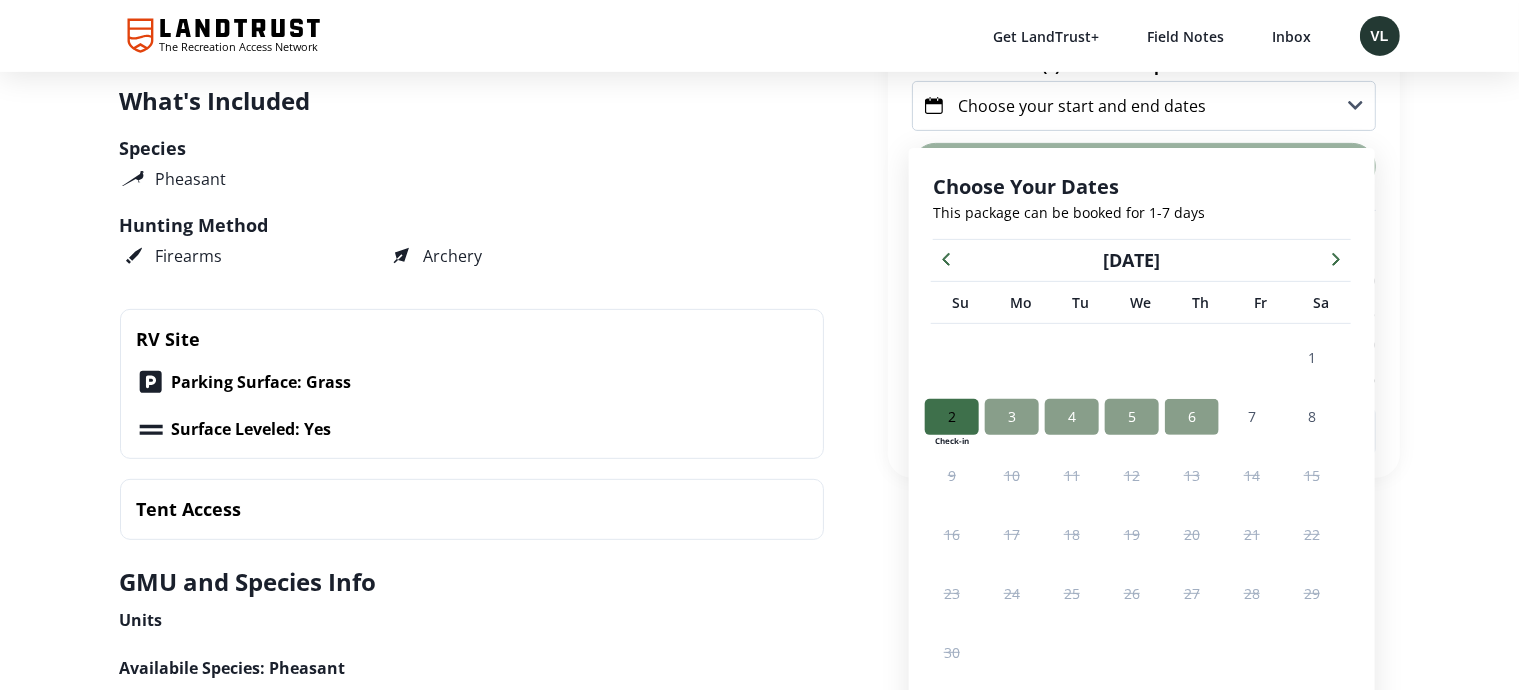 click on "6" at bounding box center [1192, 417] 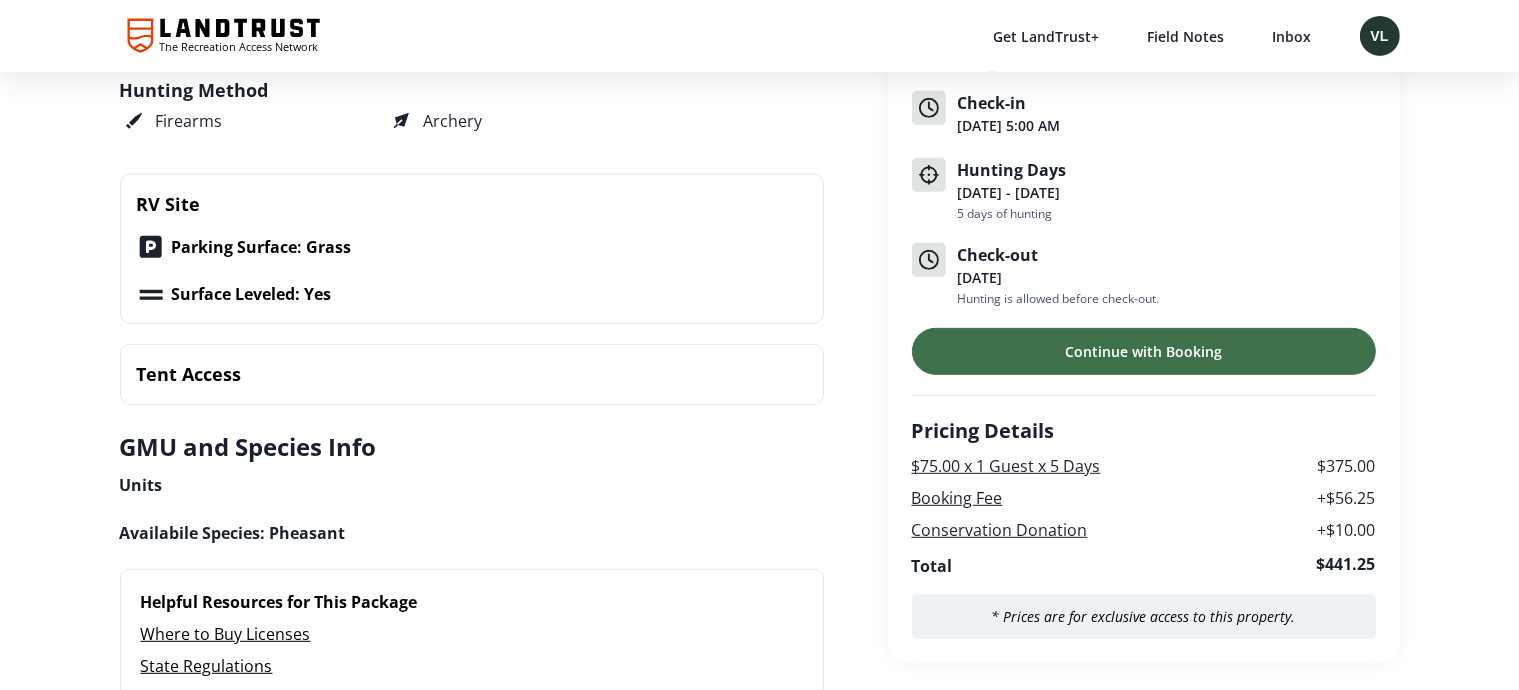 scroll, scrollTop: 752, scrollLeft: 0, axis: vertical 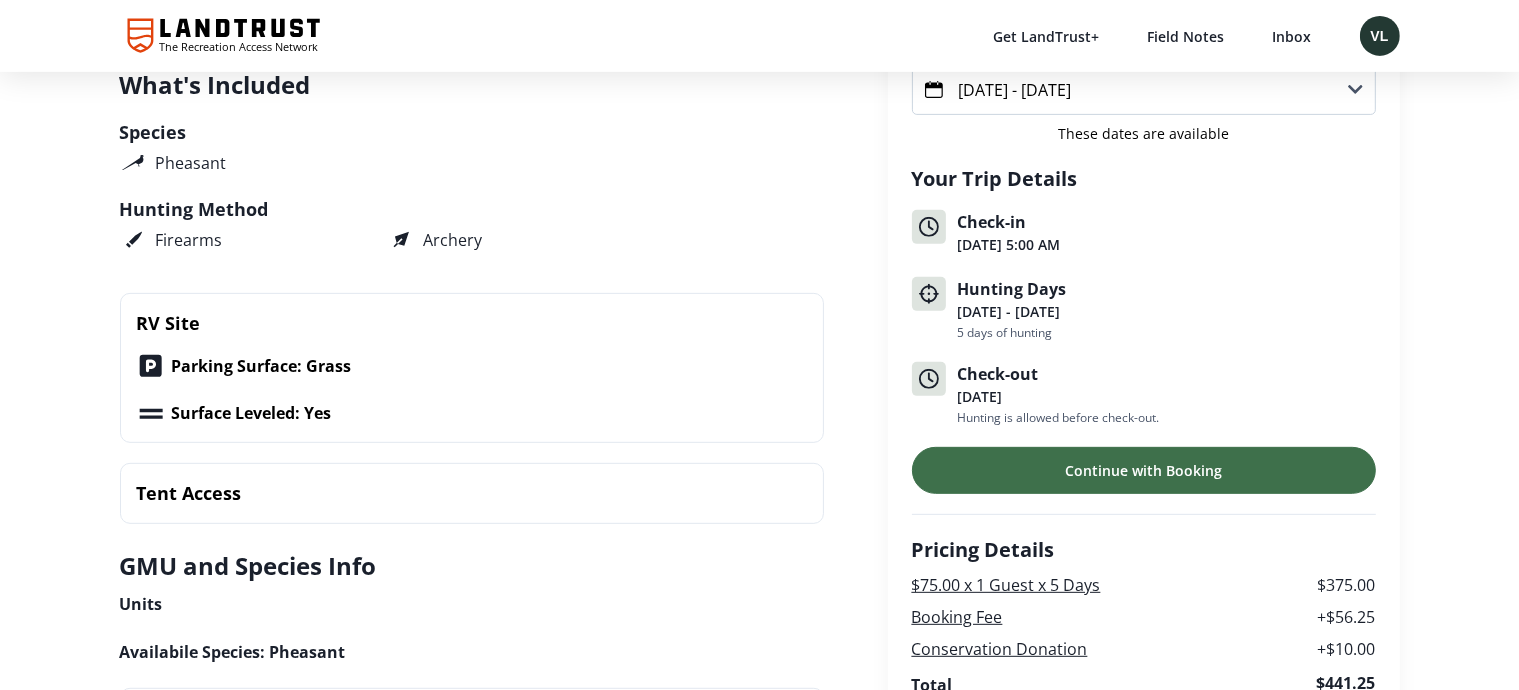 click on "[DATE] - [DATE]" at bounding box center [1144, 90] 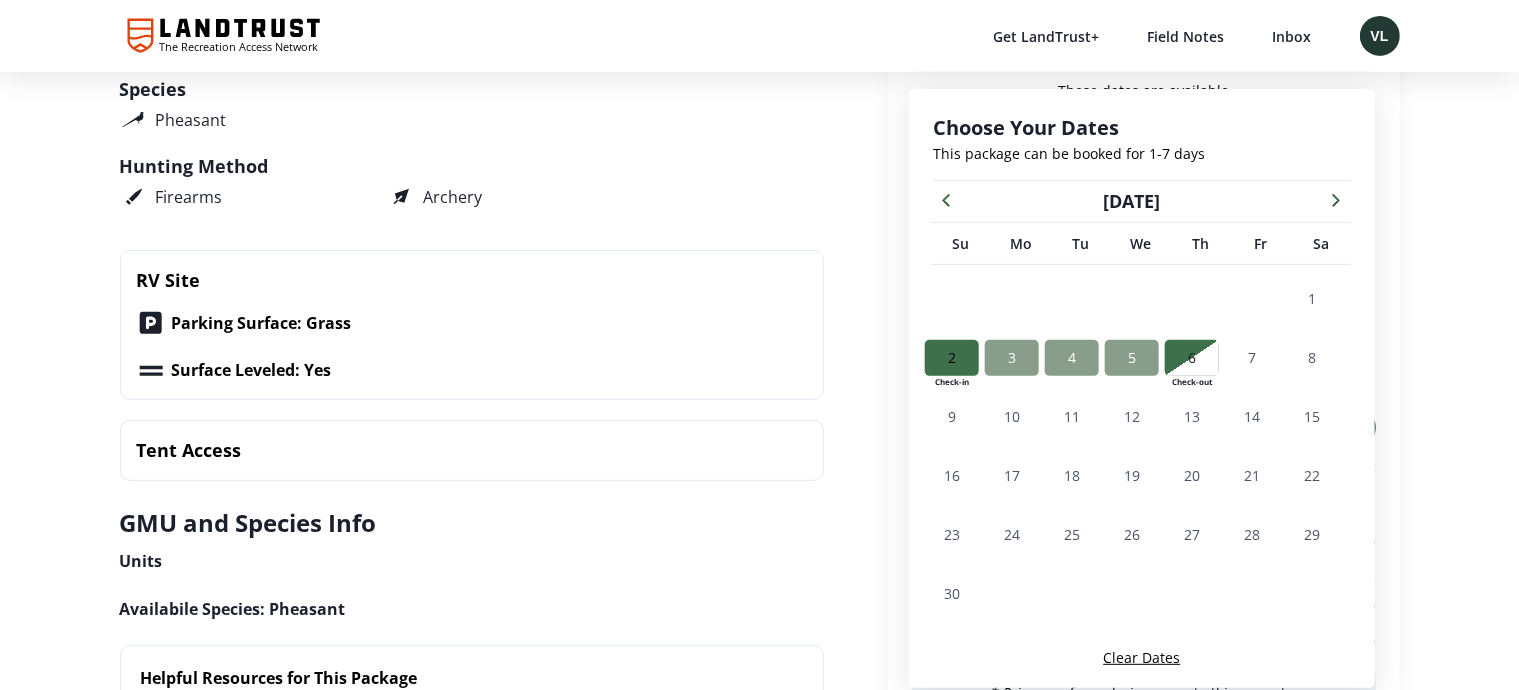scroll, scrollTop: 796, scrollLeft: 0, axis: vertical 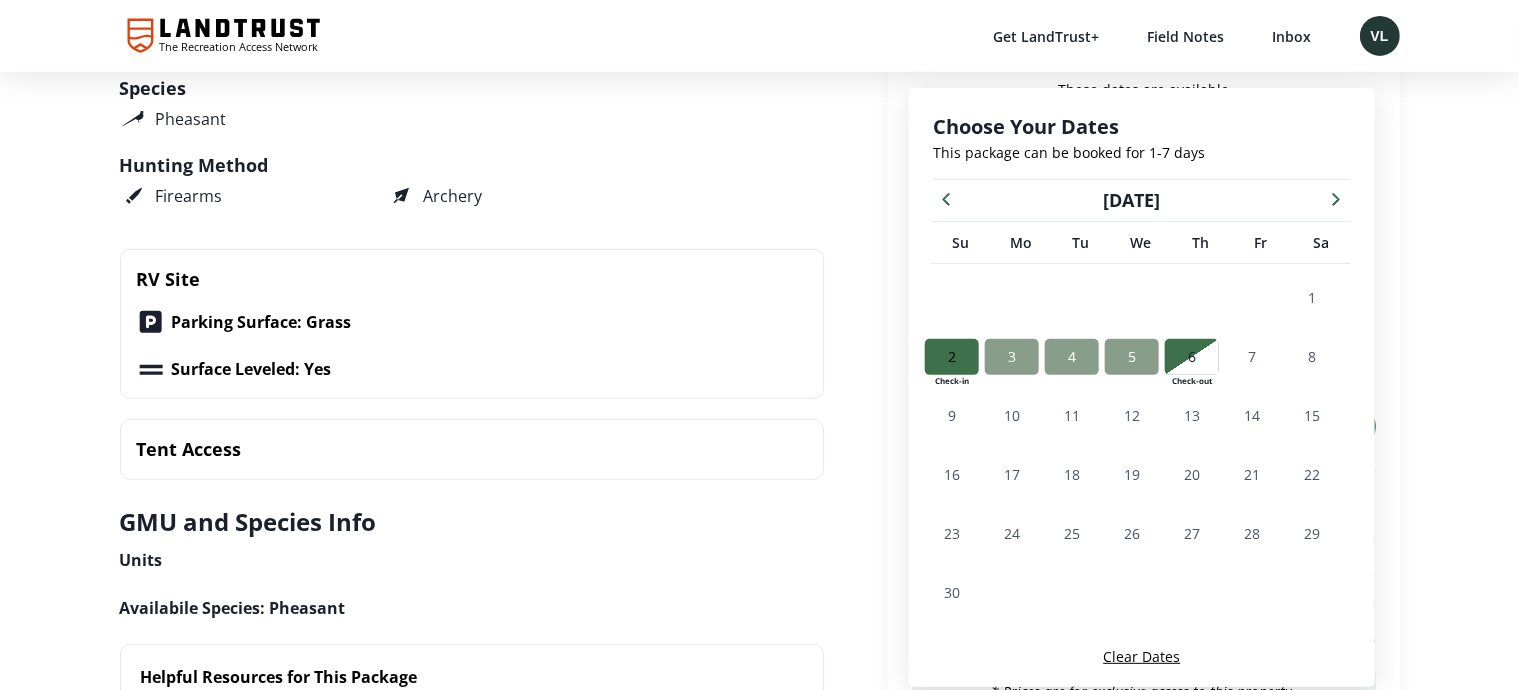 click on "Clear Dates" at bounding box center [1141, 656] 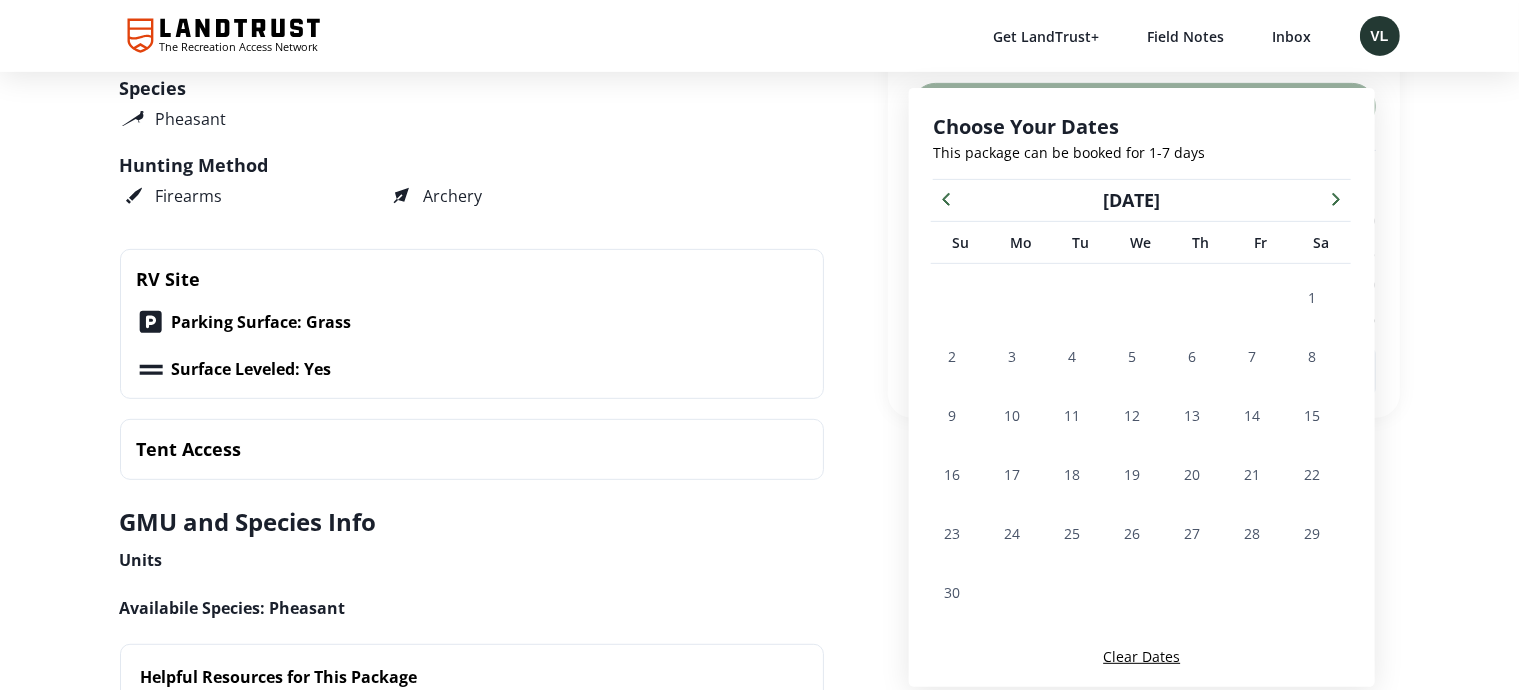 click at bounding box center [1336, 198] 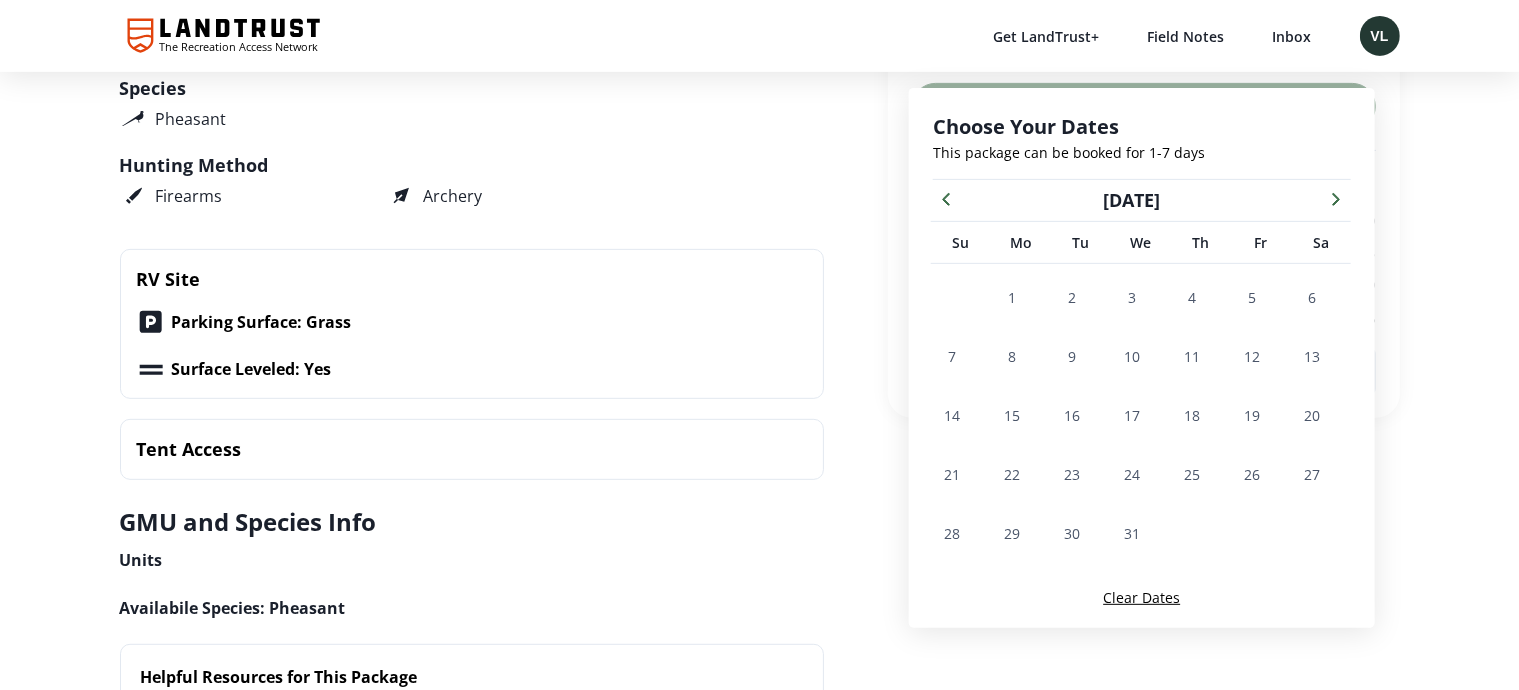 click 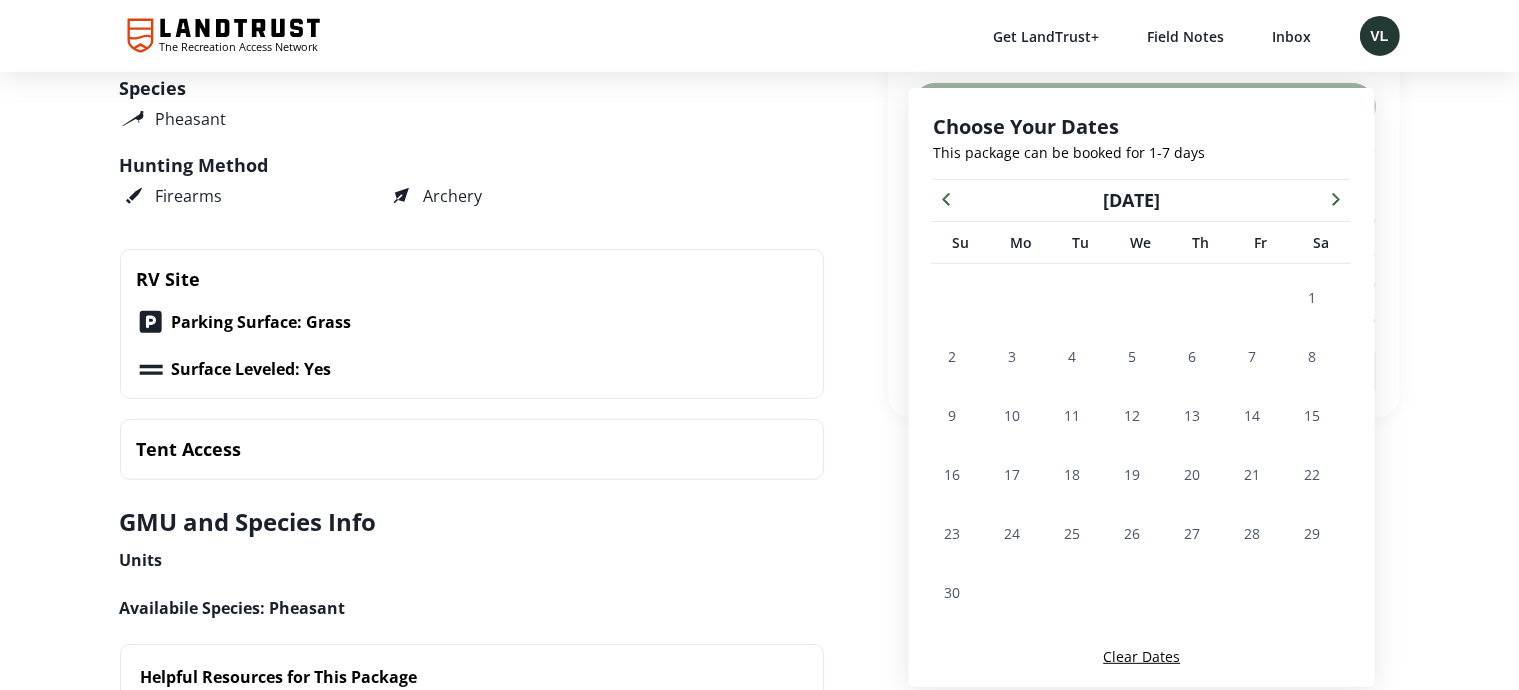 click 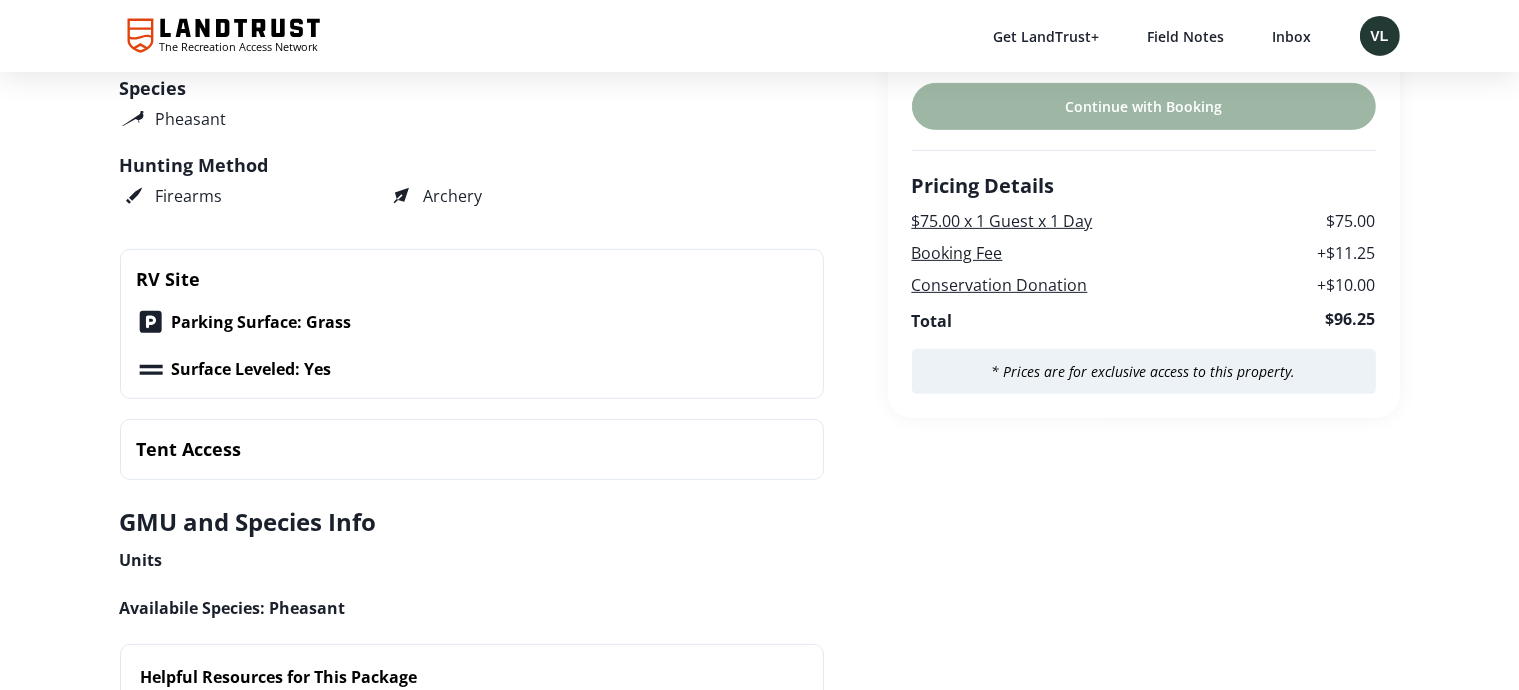 scroll, scrollTop: 0, scrollLeft: 0, axis: both 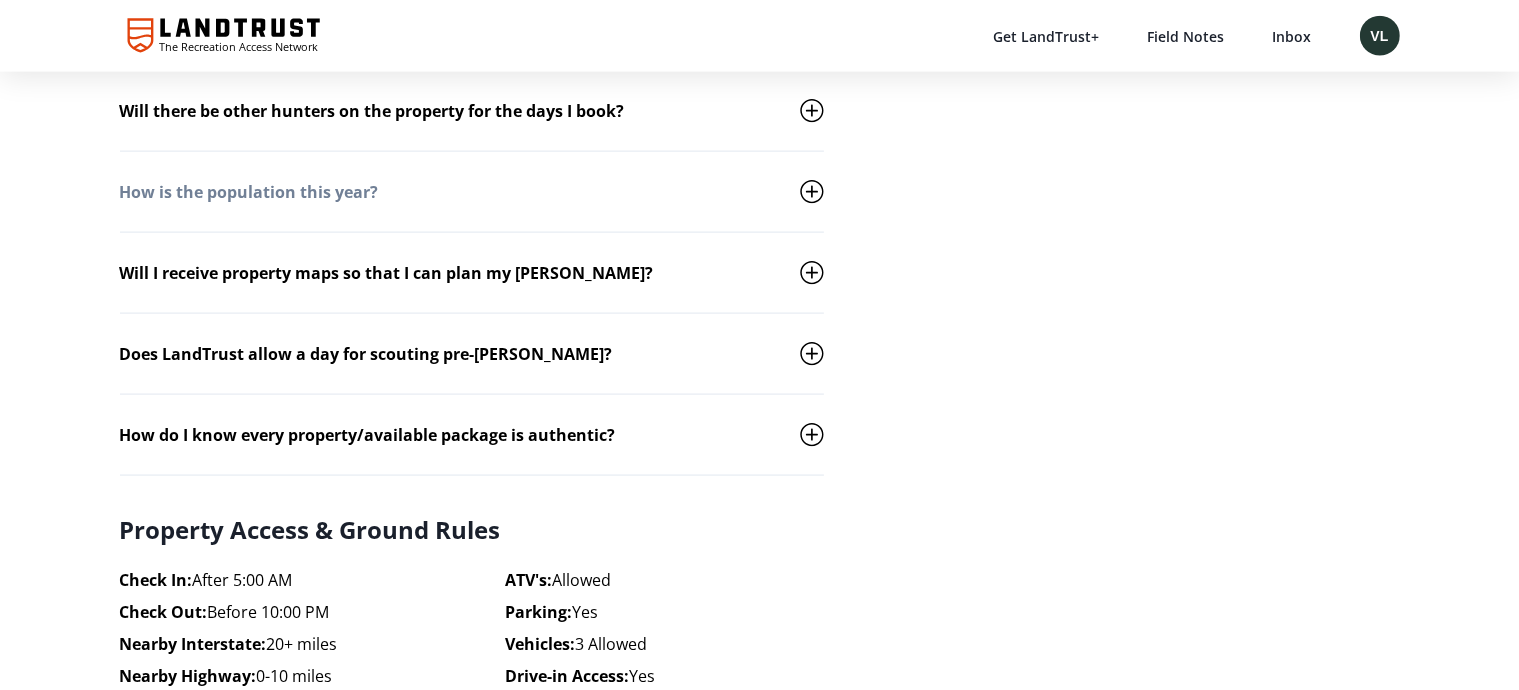 click on "How is the population this year?" at bounding box center [255, 192] 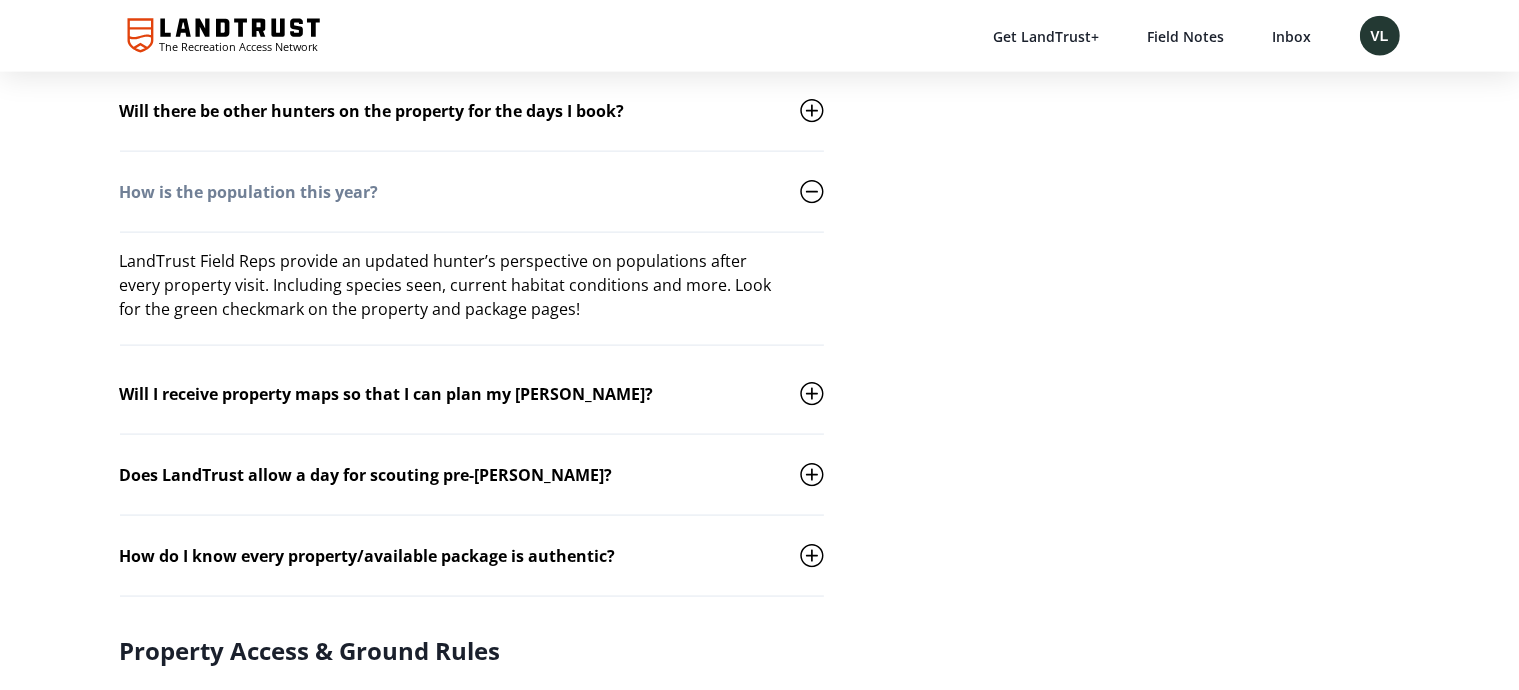 click on "How is the population this year?" at bounding box center [255, 192] 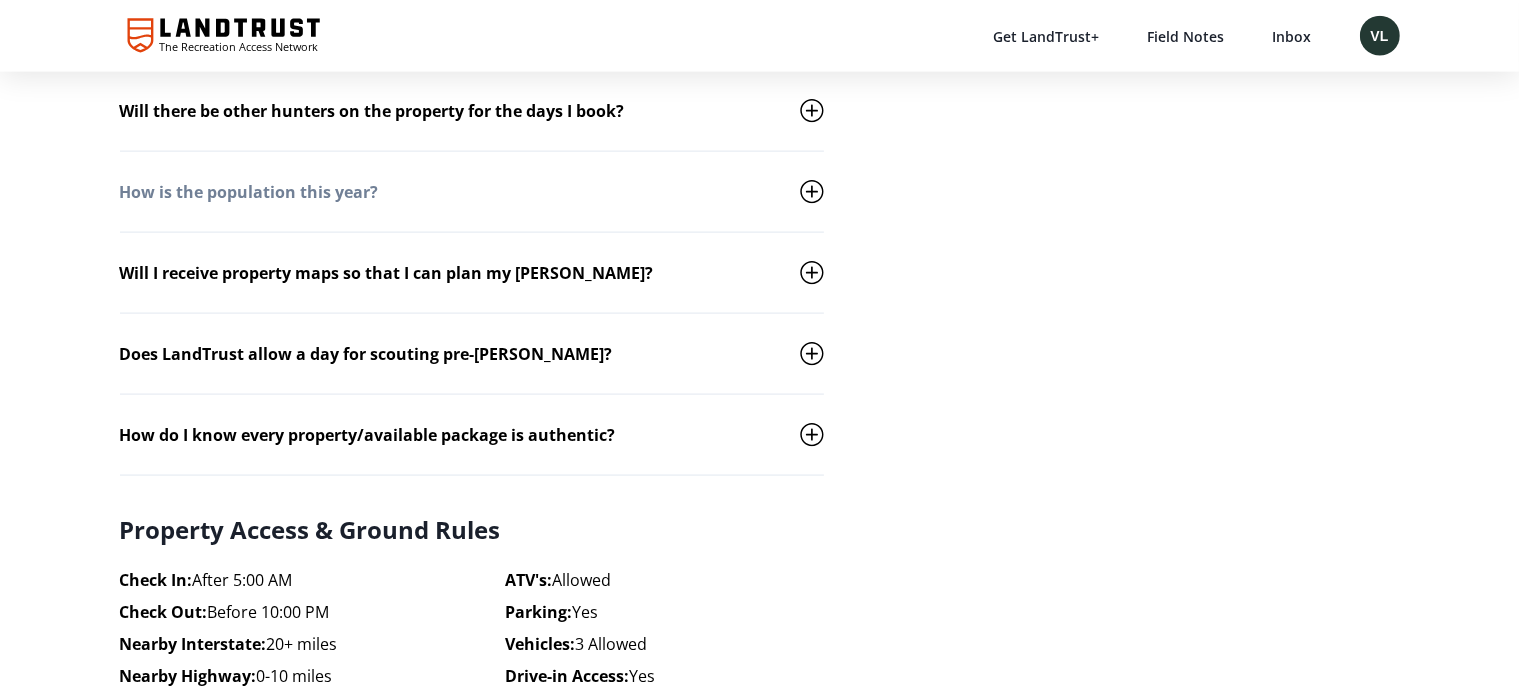 click on "How is the population this year?" at bounding box center (255, 192) 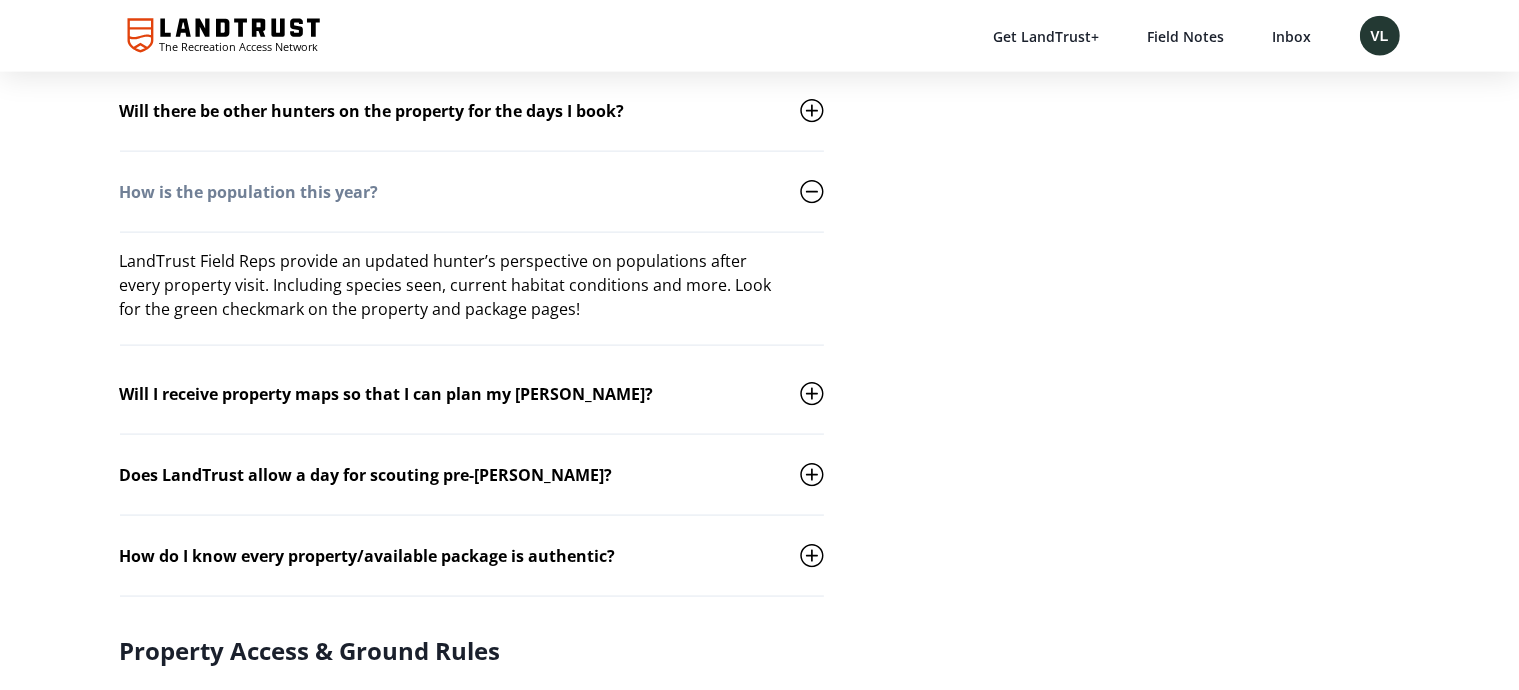 scroll, scrollTop: 2800, scrollLeft: 0, axis: vertical 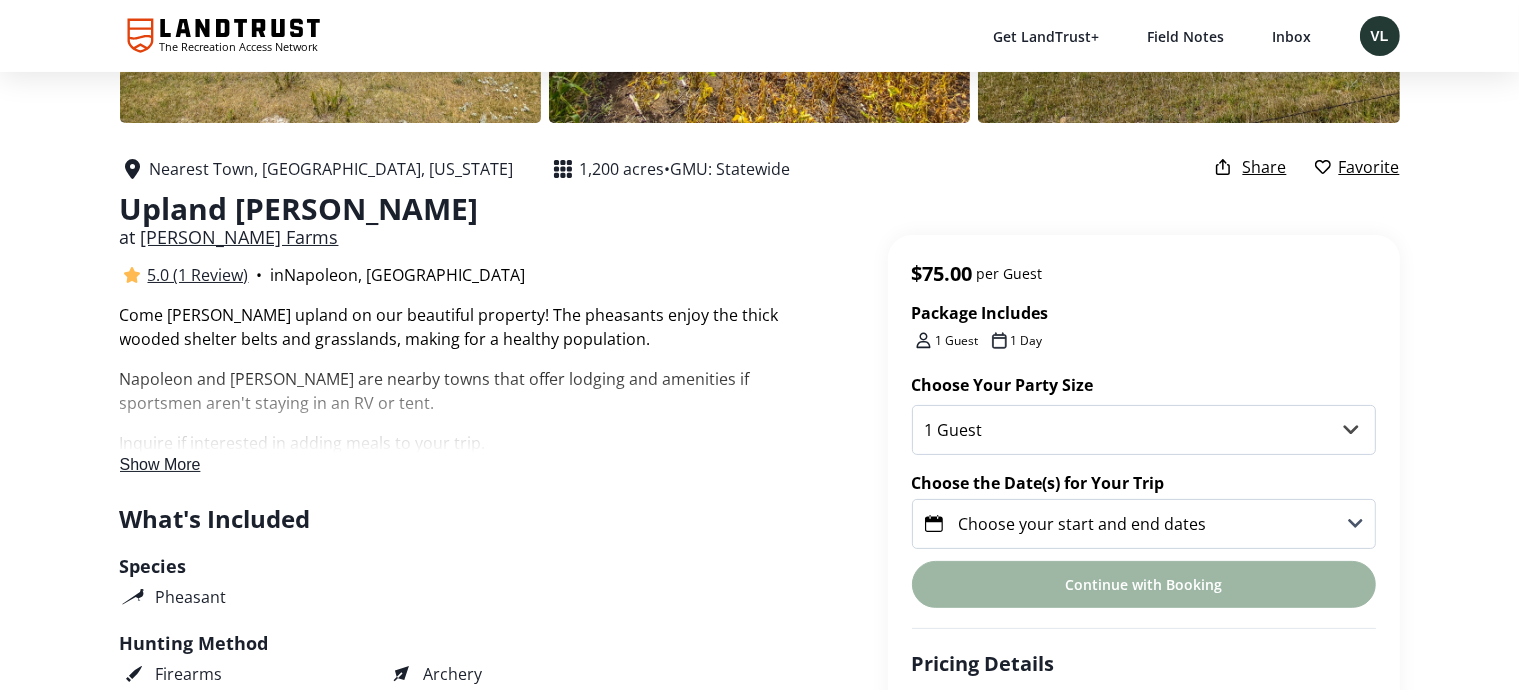 click 